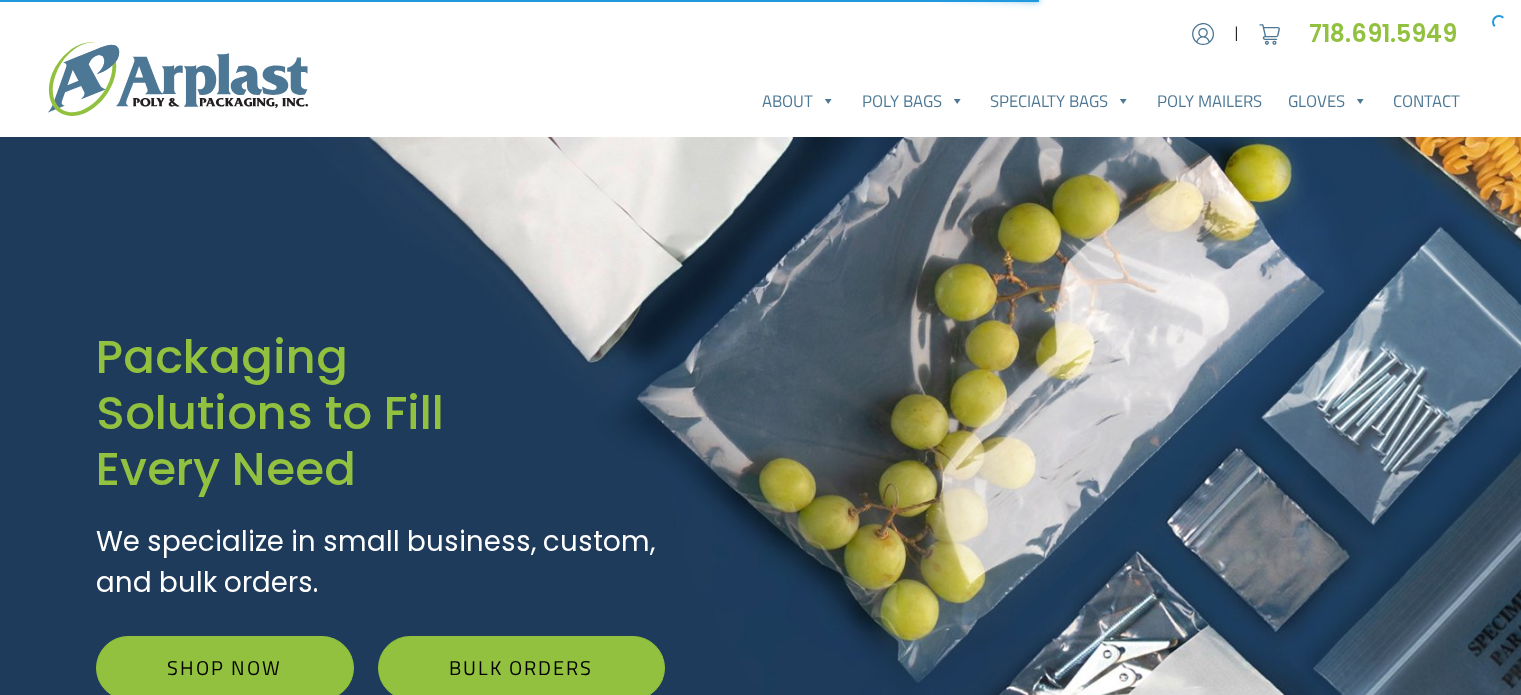scroll, scrollTop: 0, scrollLeft: 0, axis: both 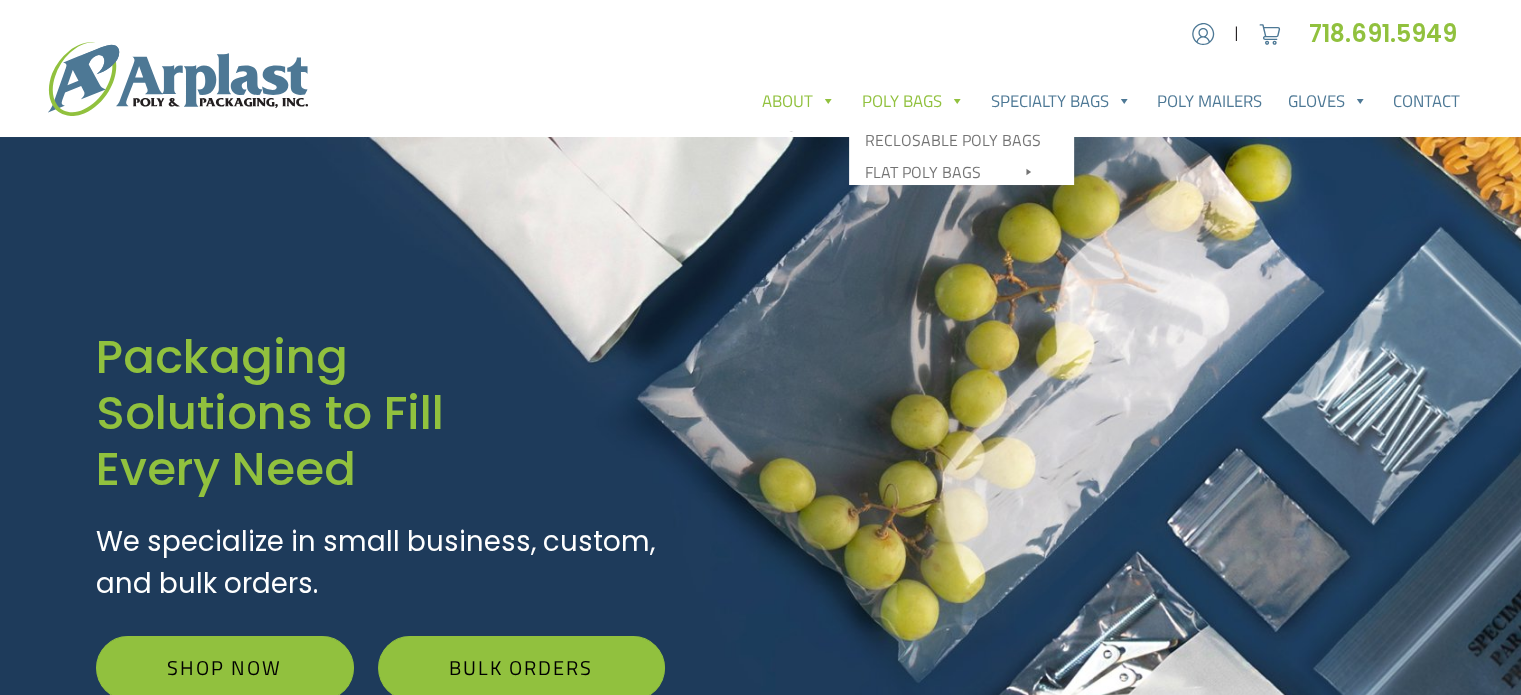 click on "Poly Bags" at bounding box center [913, 101] 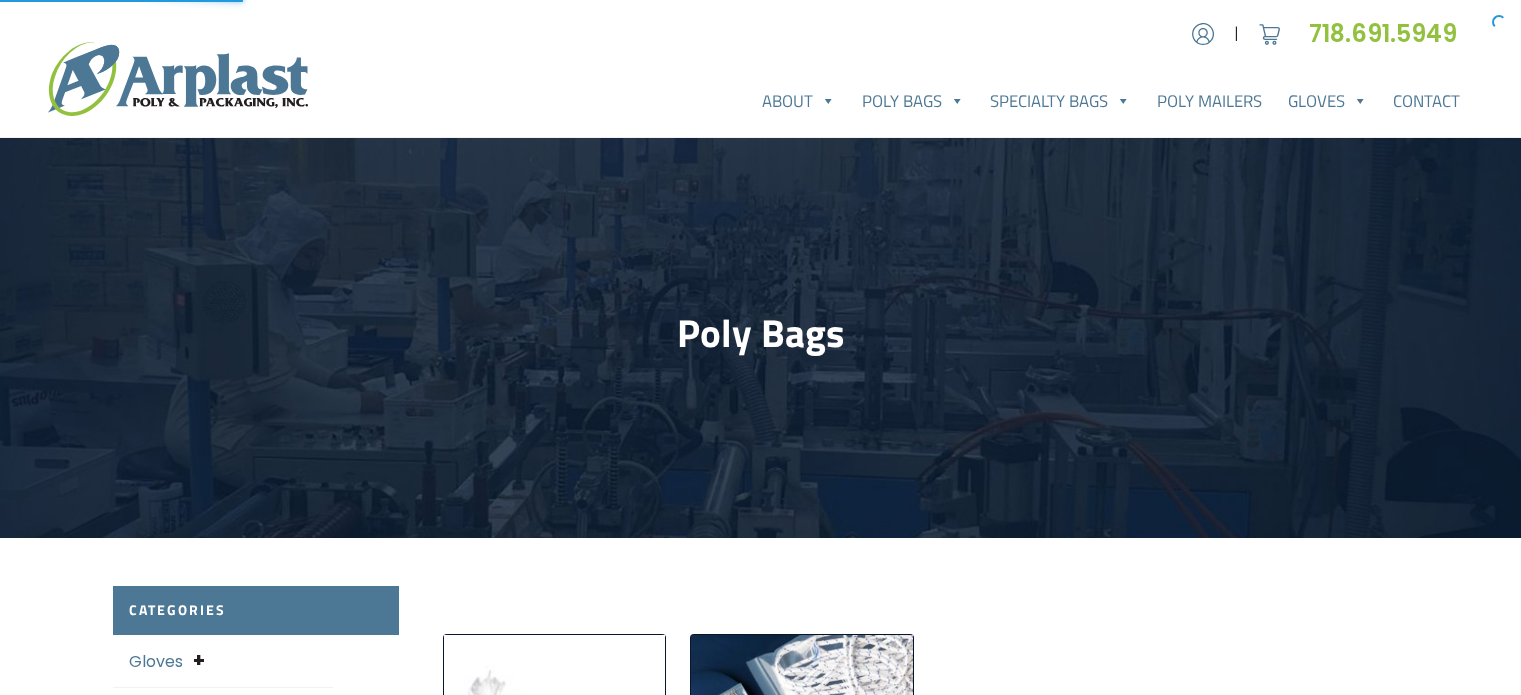 scroll, scrollTop: 0, scrollLeft: 0, axis: both 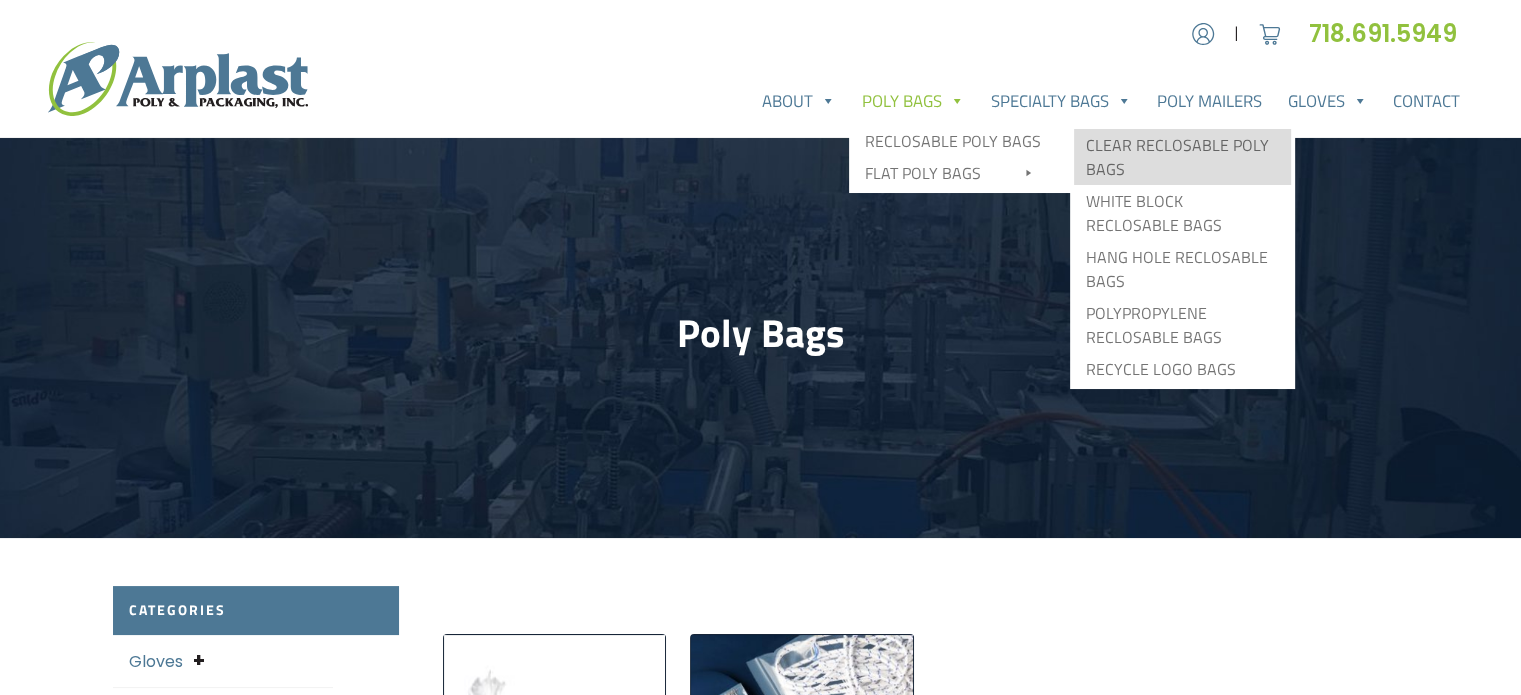click on "Clear Reclosable Poly  Bags" at bounding box center [1182, 157] 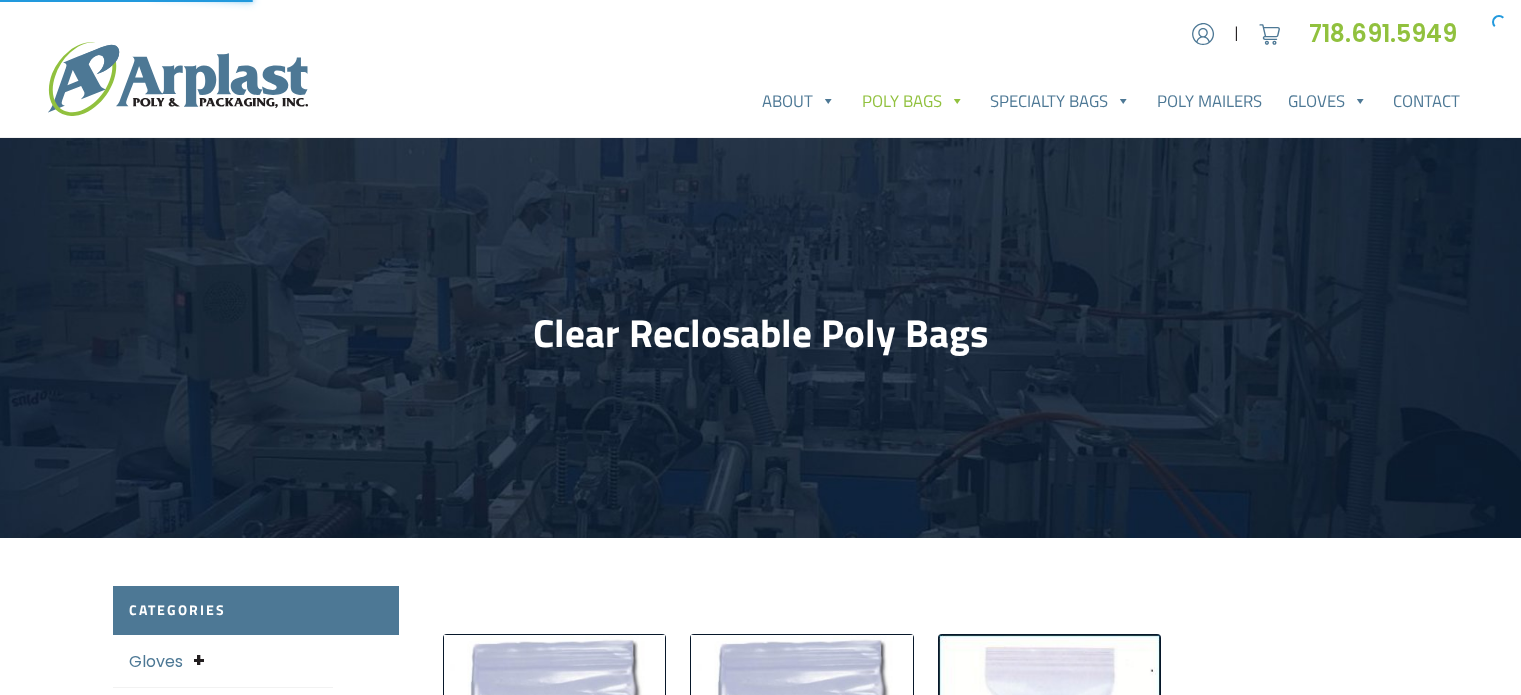 scroll, scrollTop: 0, scrollLeft: 0, axis: both 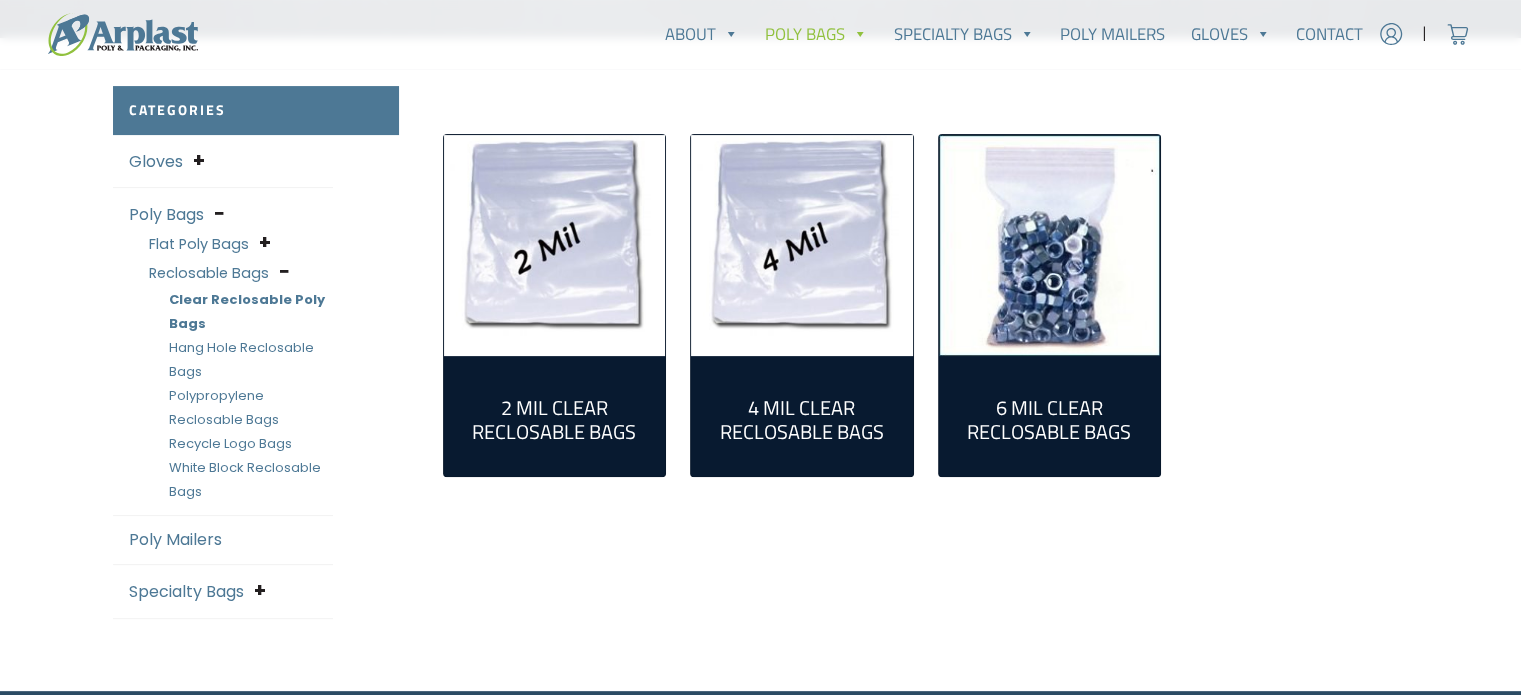 click on "2 Mil Clear Reclosable  Bags  (55)" at bounding box center (555, 420) 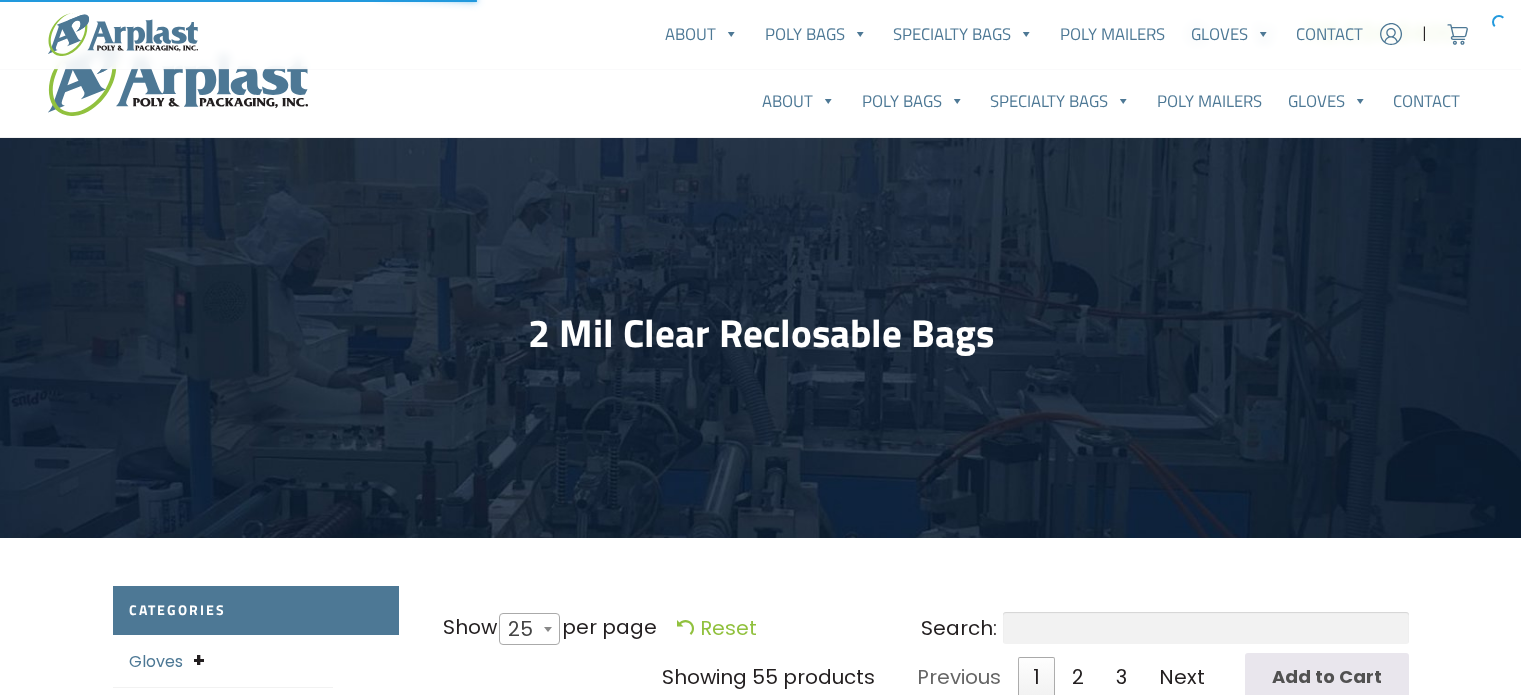 select on "25" 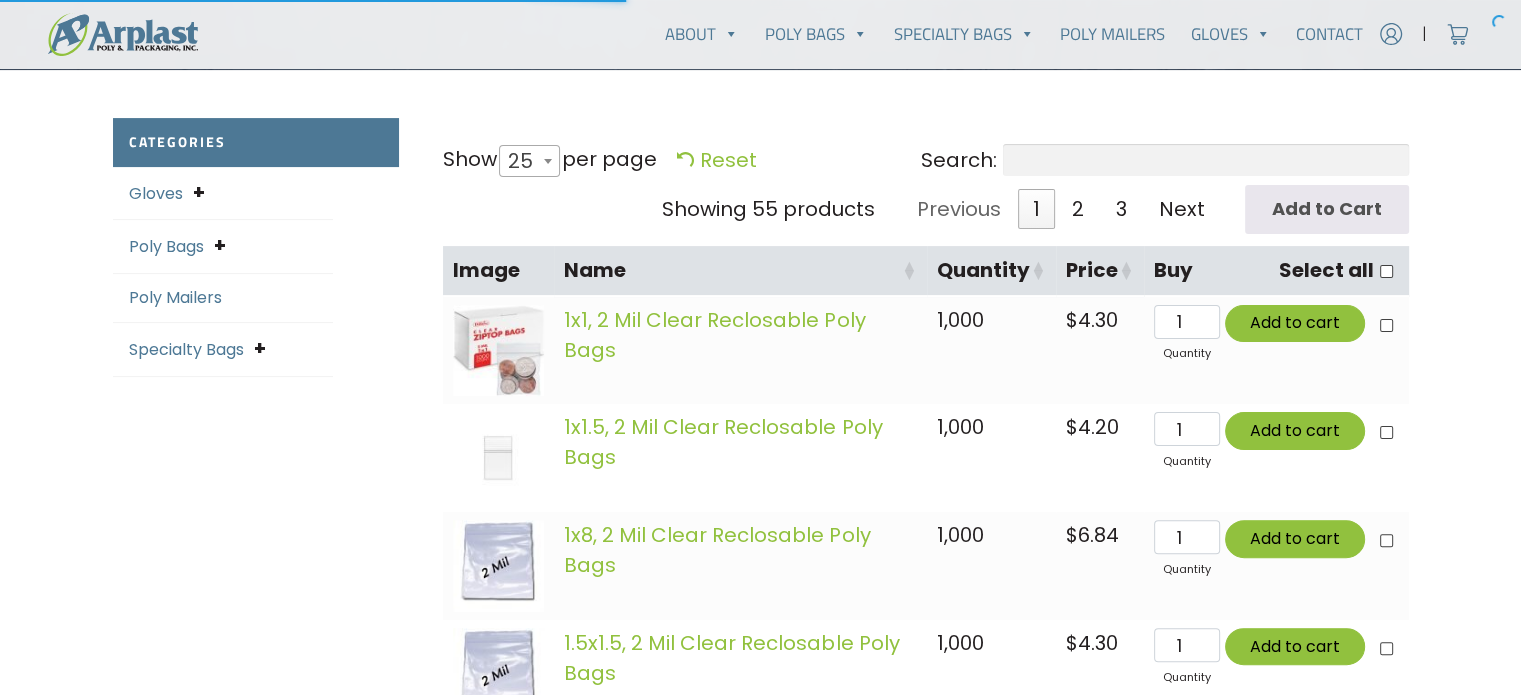 scroll, scrollTop: 500, scrollLeft: 0, axis: vertical 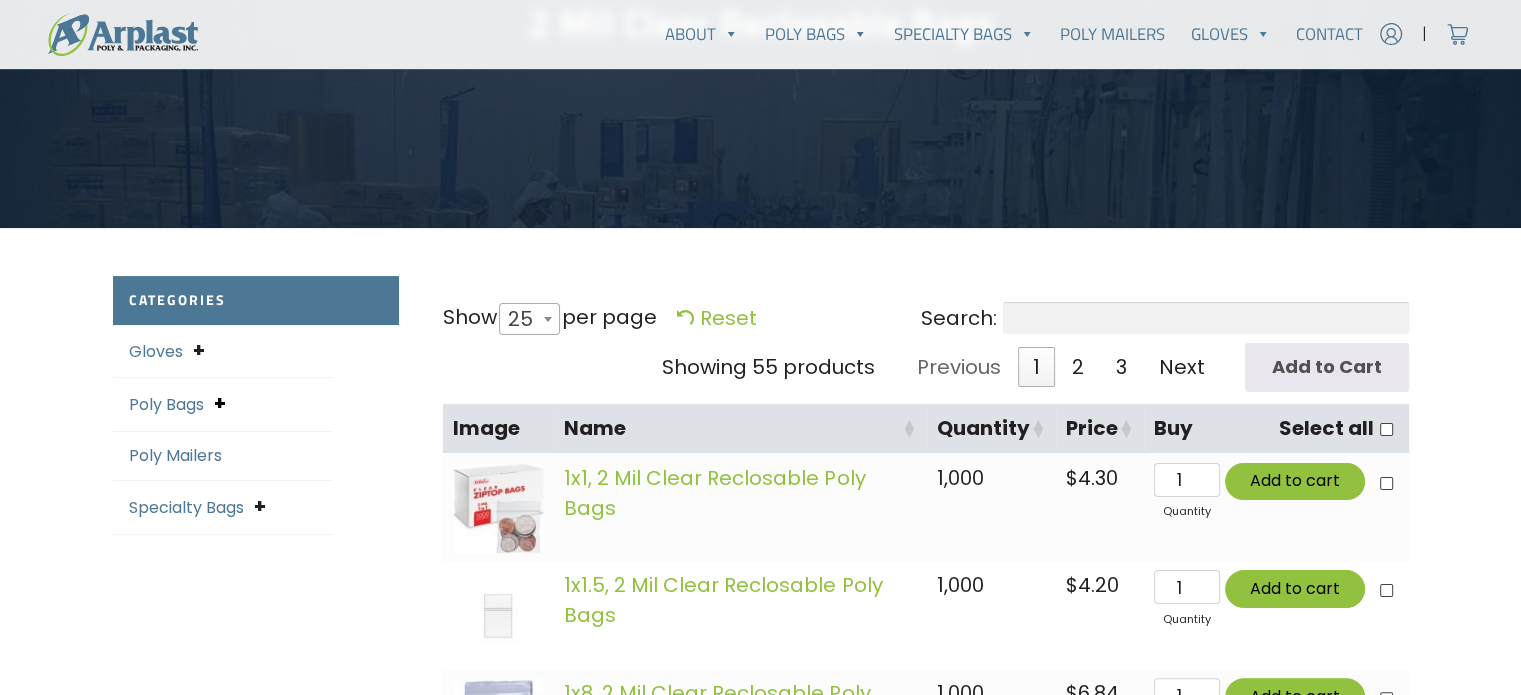 click at bounding box center (220, 403) 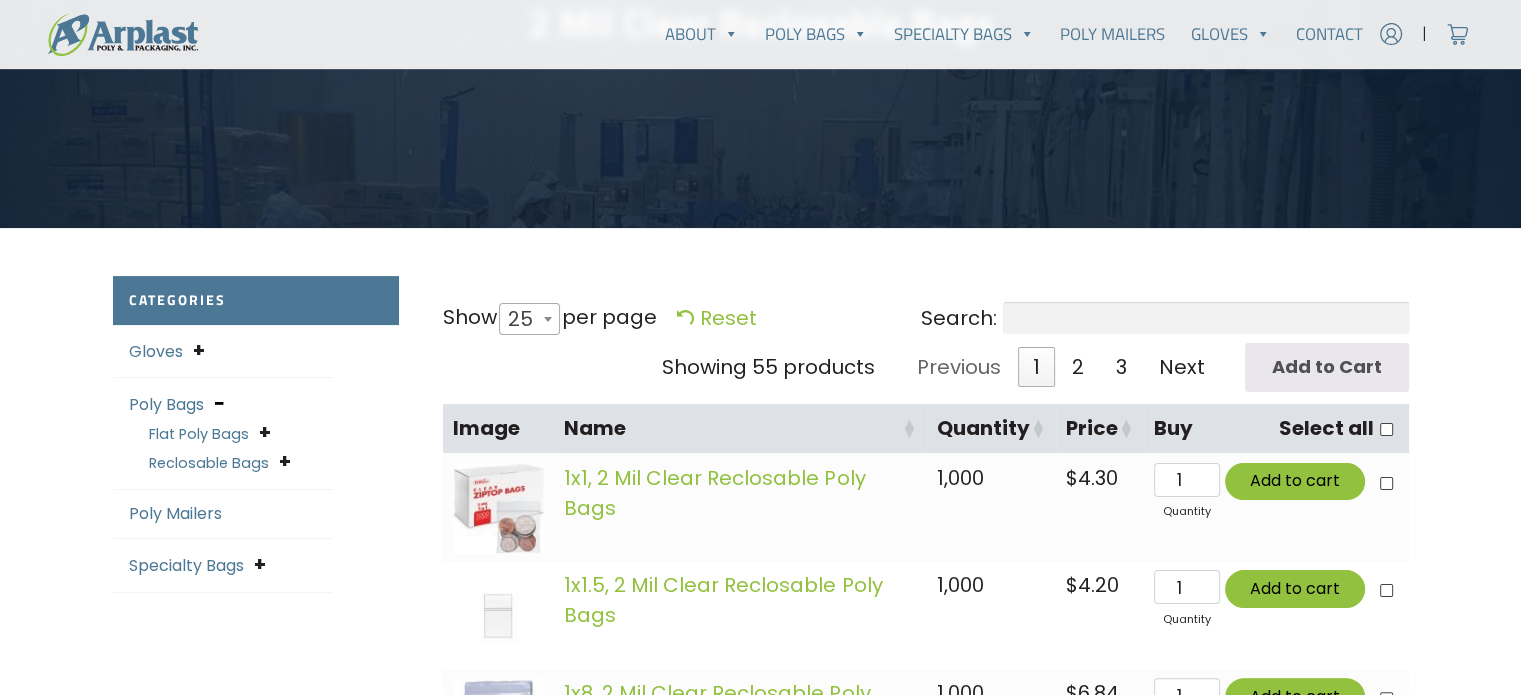 click at bounding box center (219, 403) 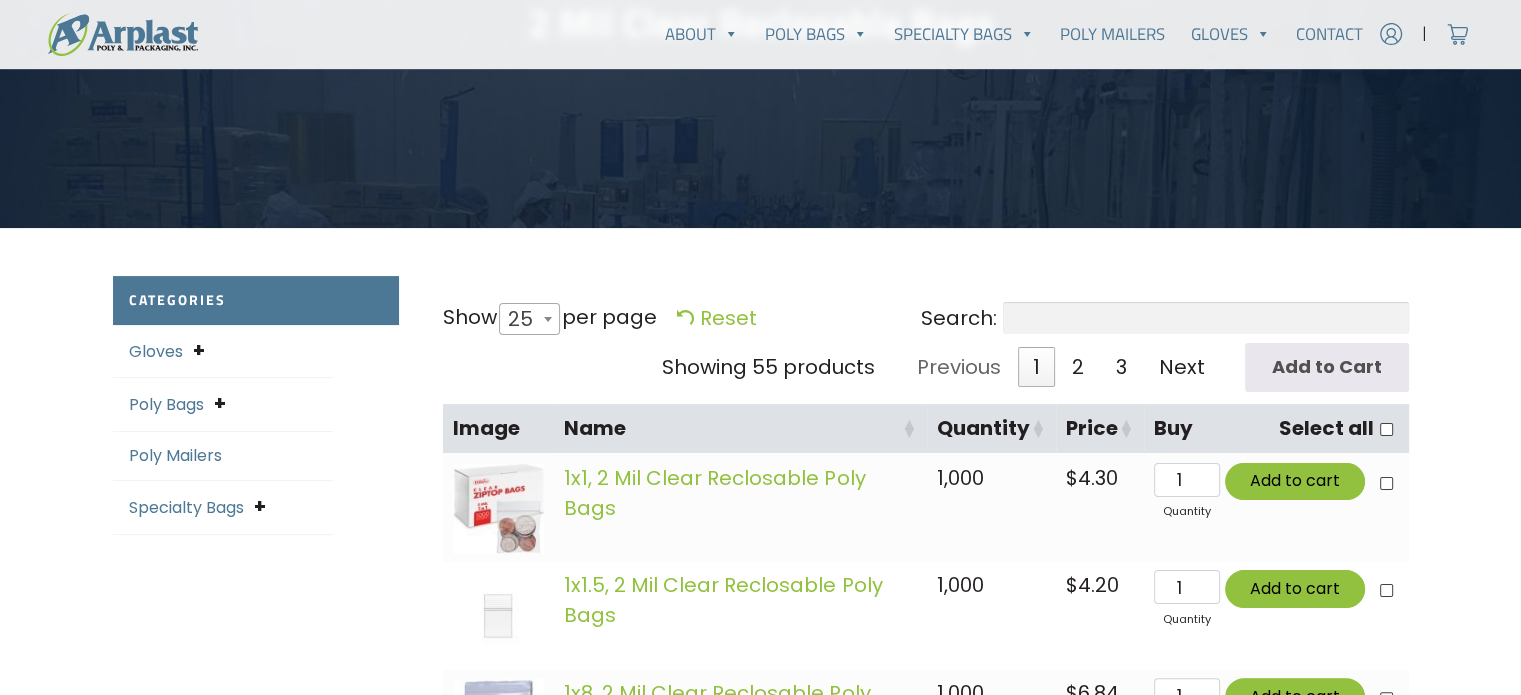 click on "Search:" at bounding box center (1206, 318) 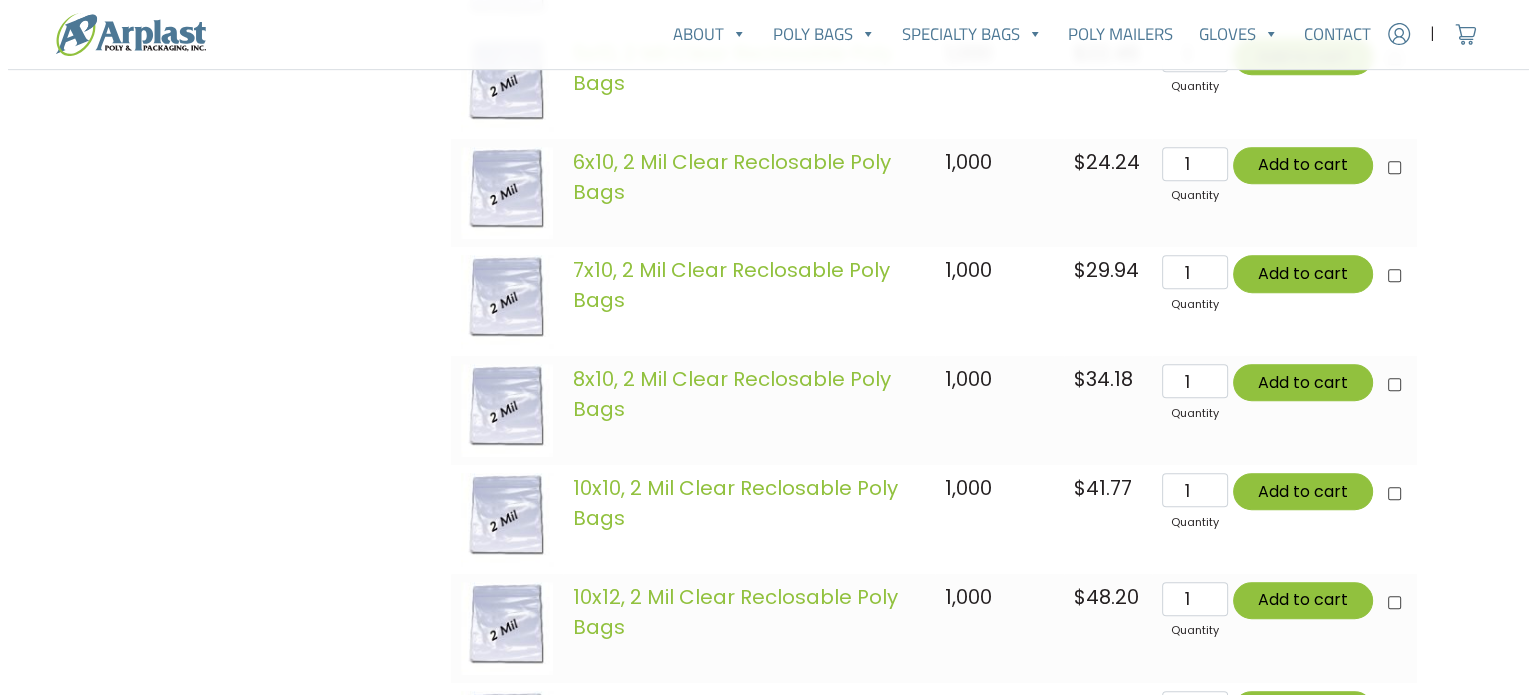 scroll, scrollTop: 1210, scrollLeft: 0, axis: vertical 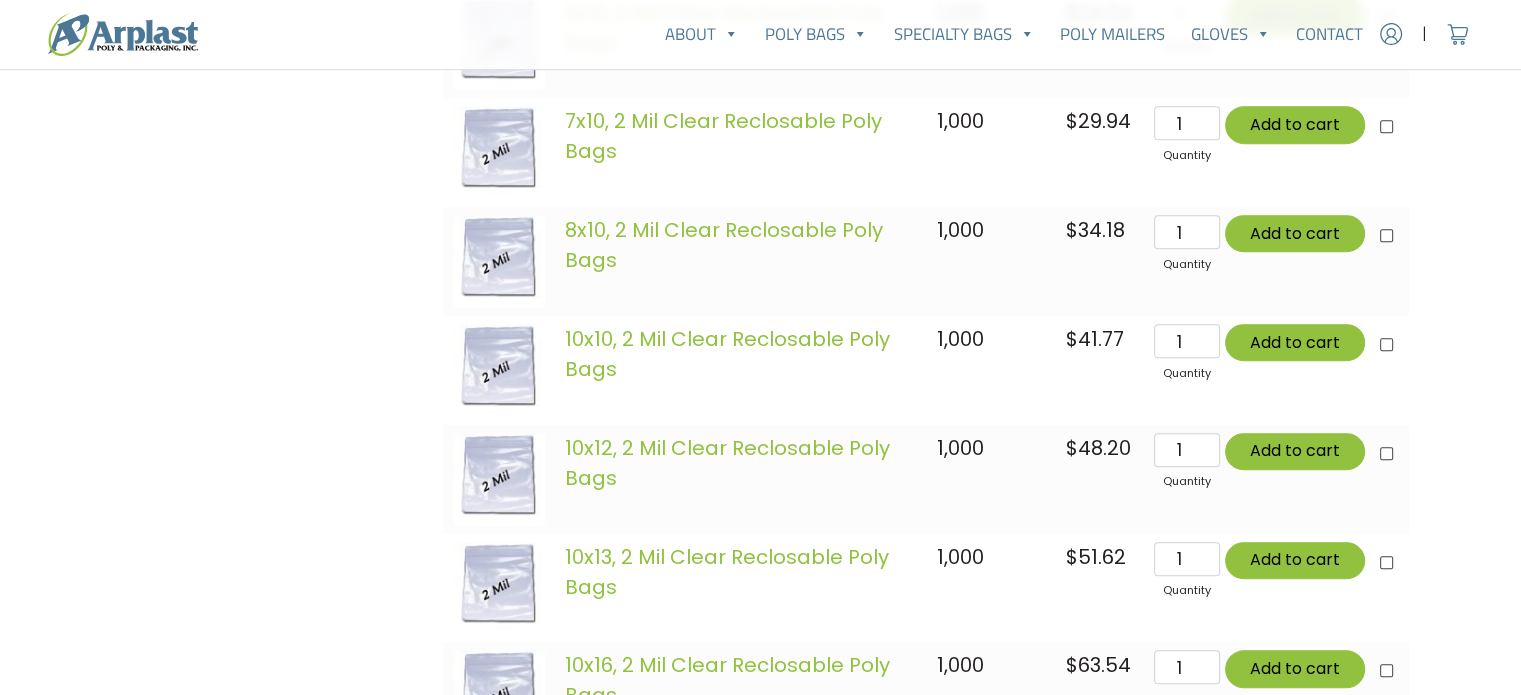 type on "10" 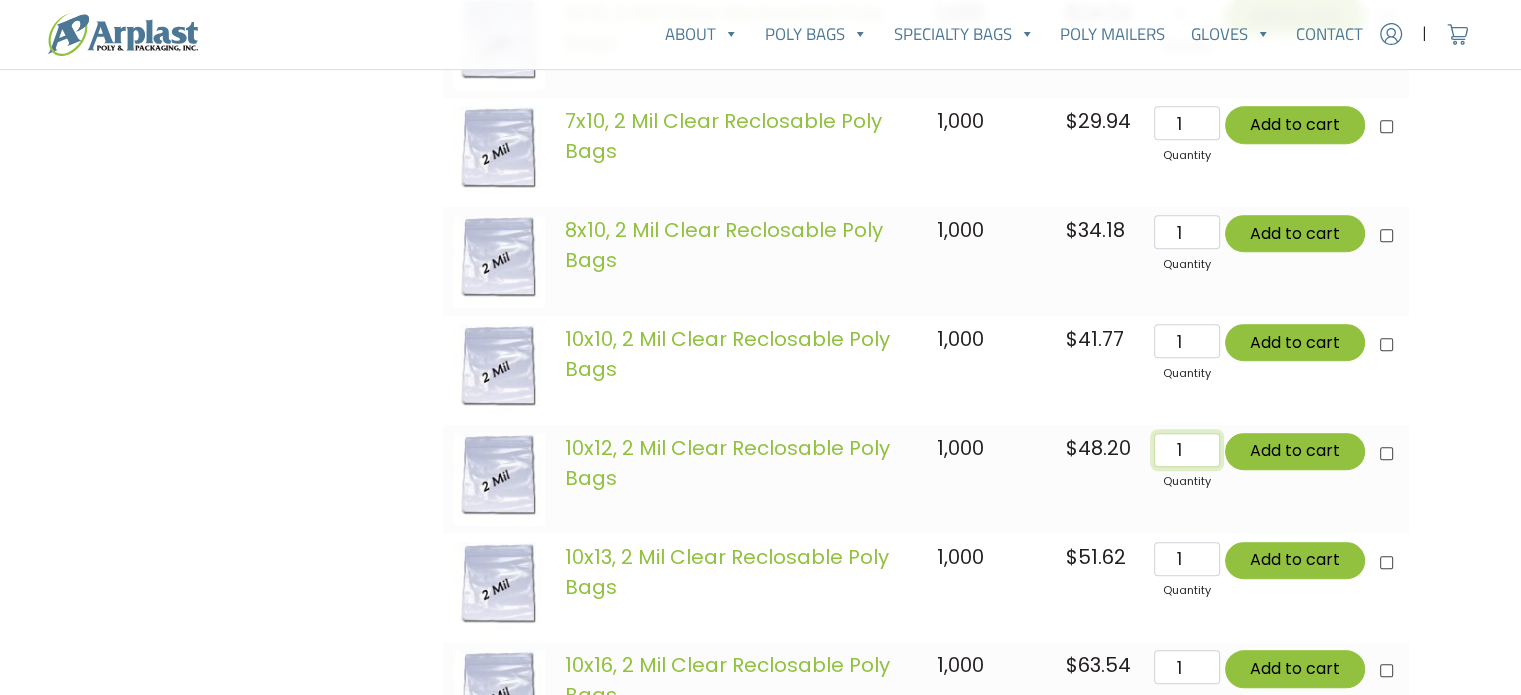 drag, startPoint x: 1201, startPoint y: 451, endPoint x: 1165, endPoint y: 452, distance: 36.013885 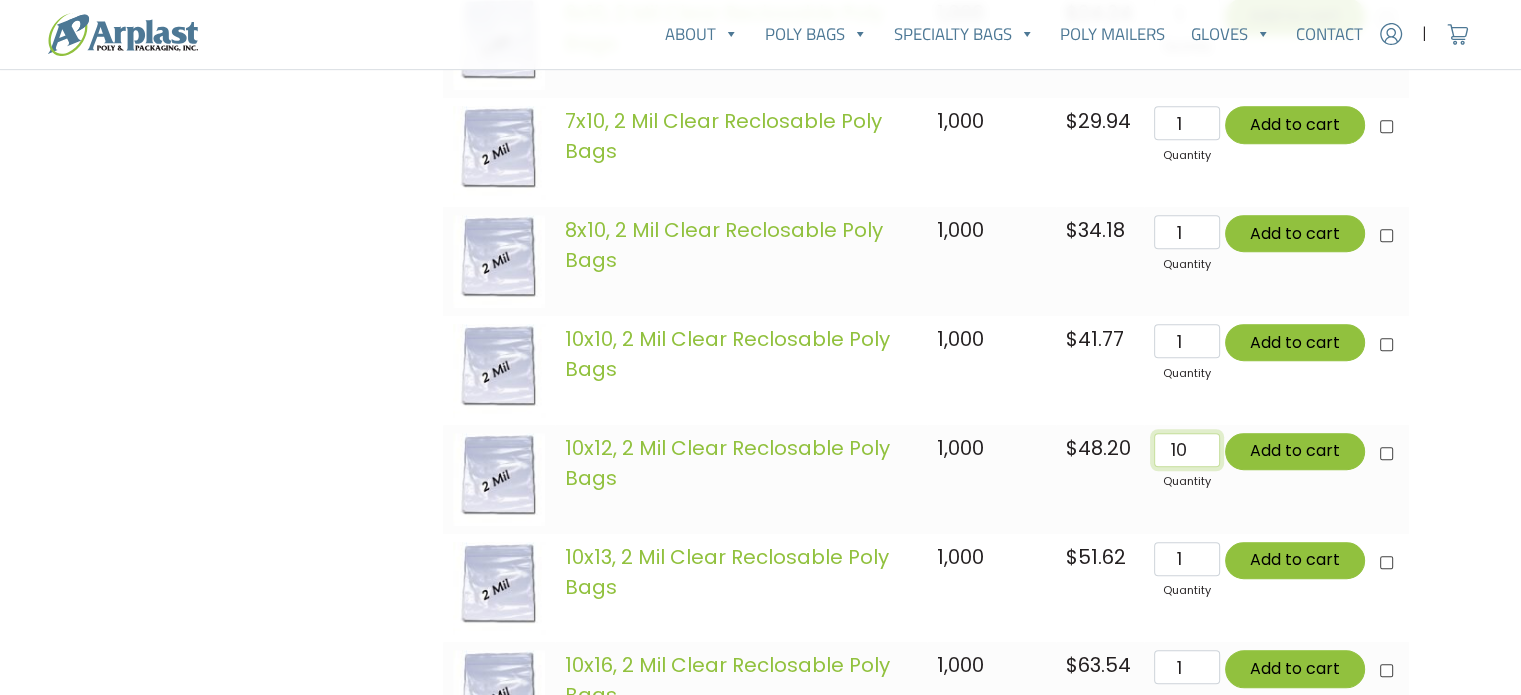 type on "1" 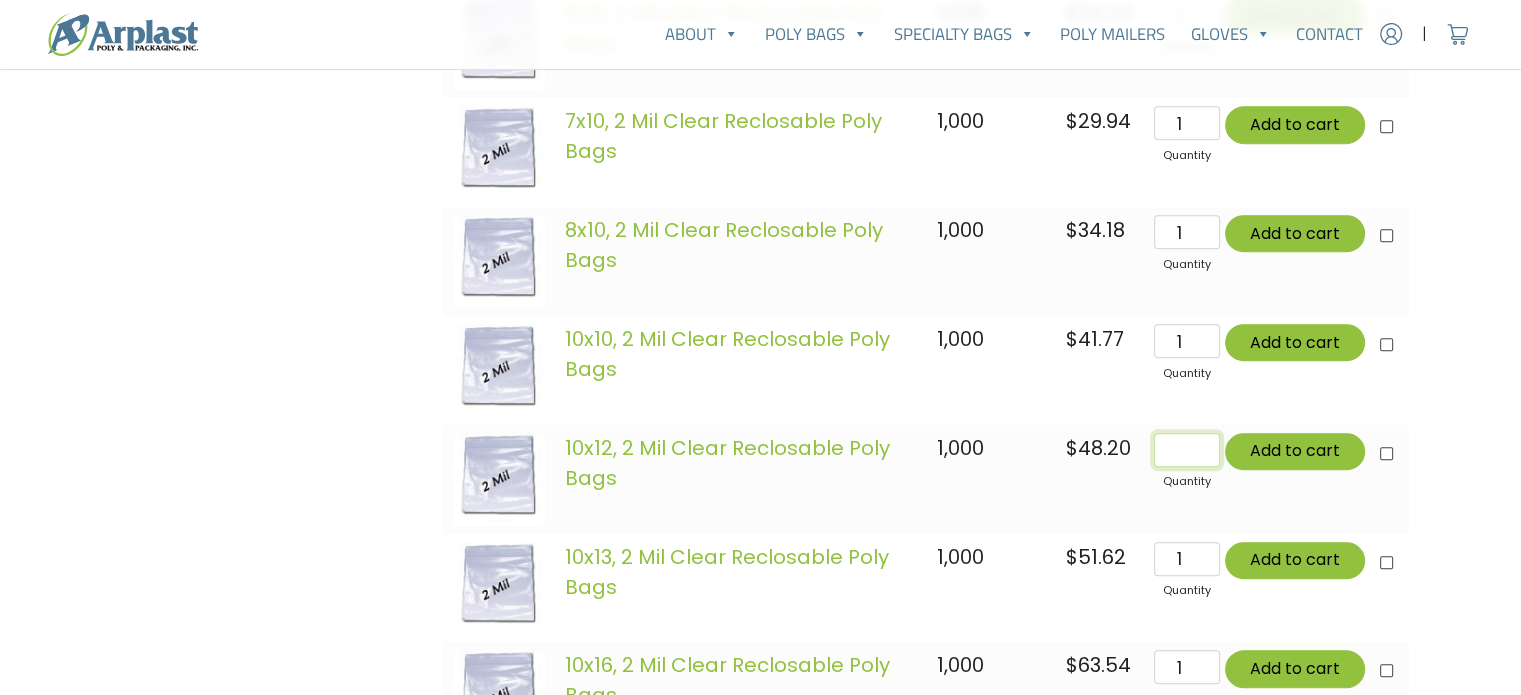 type 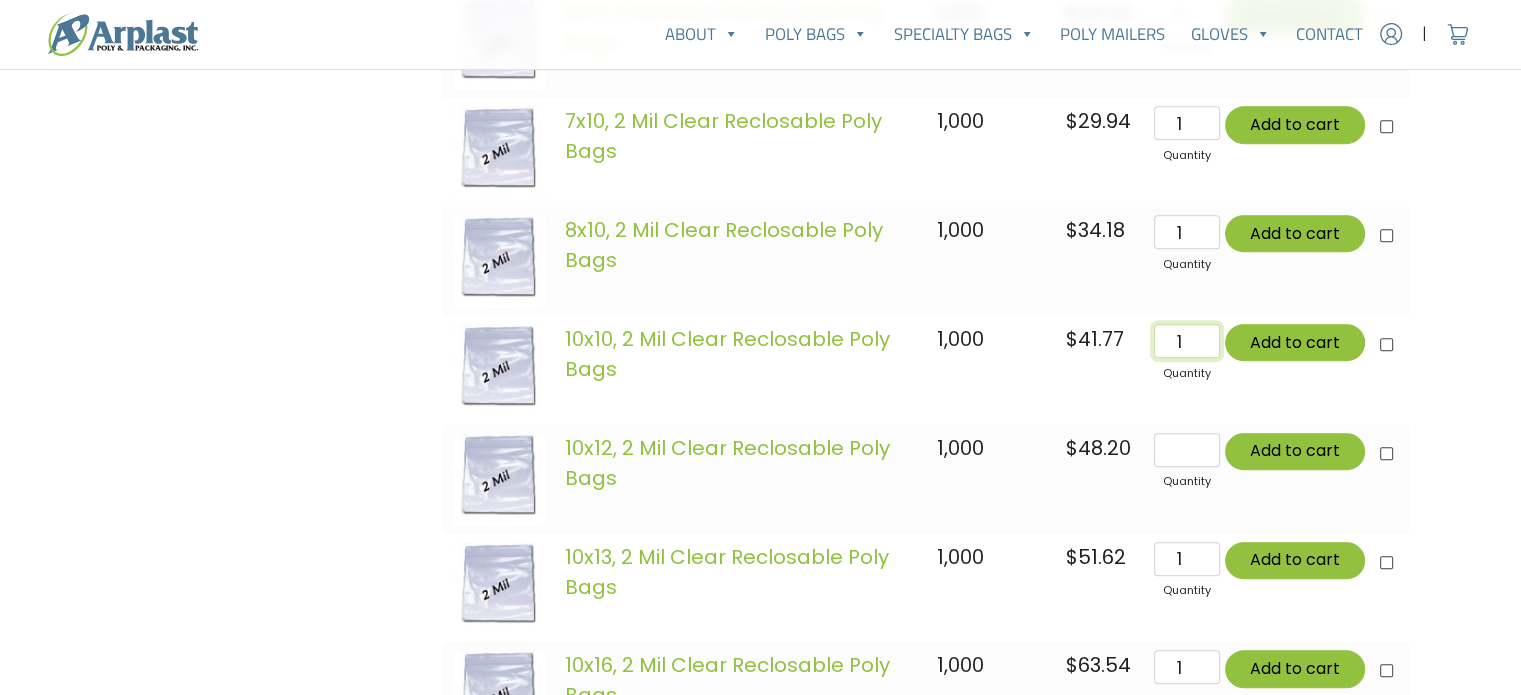 drag, startPoint x: 1187, startPoint y: 337, endPoint x: 1127, endPoint y: 339, distance: 60.033325 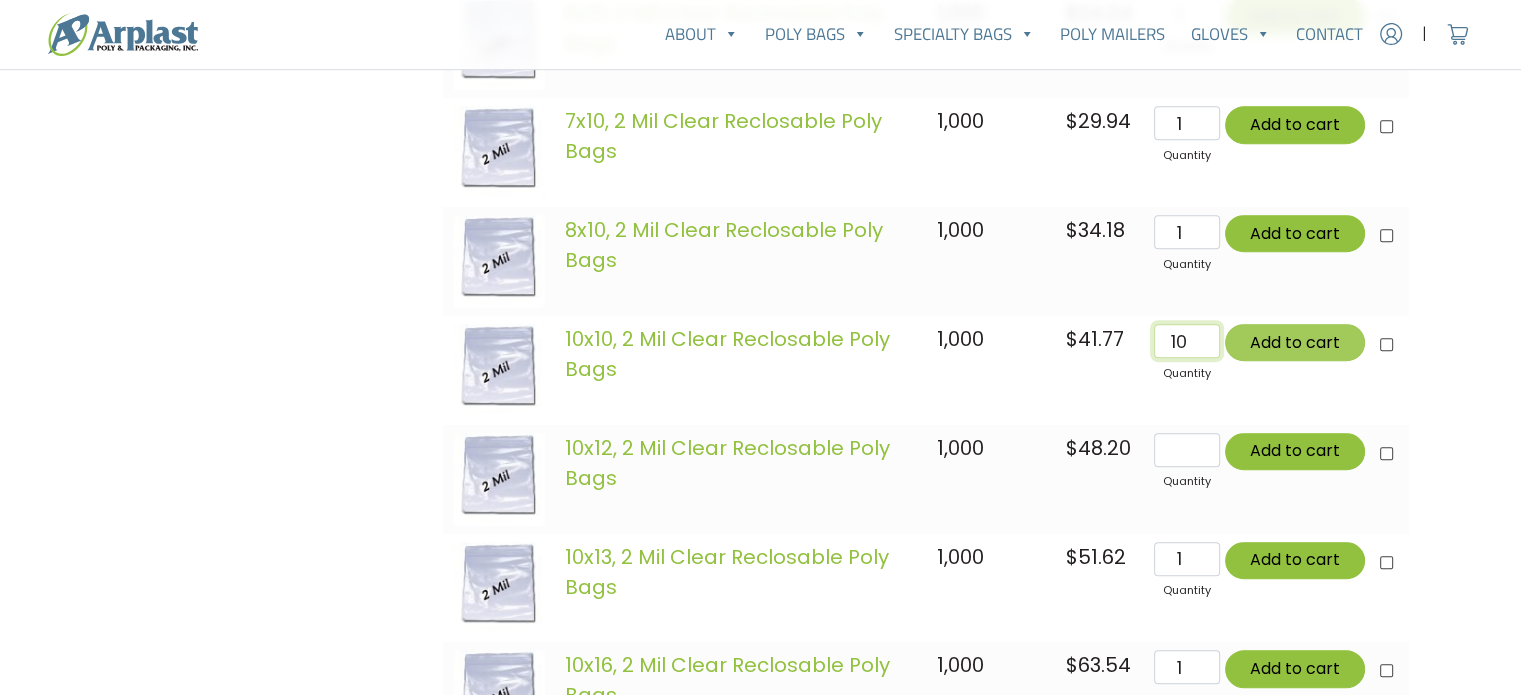 type on "10" 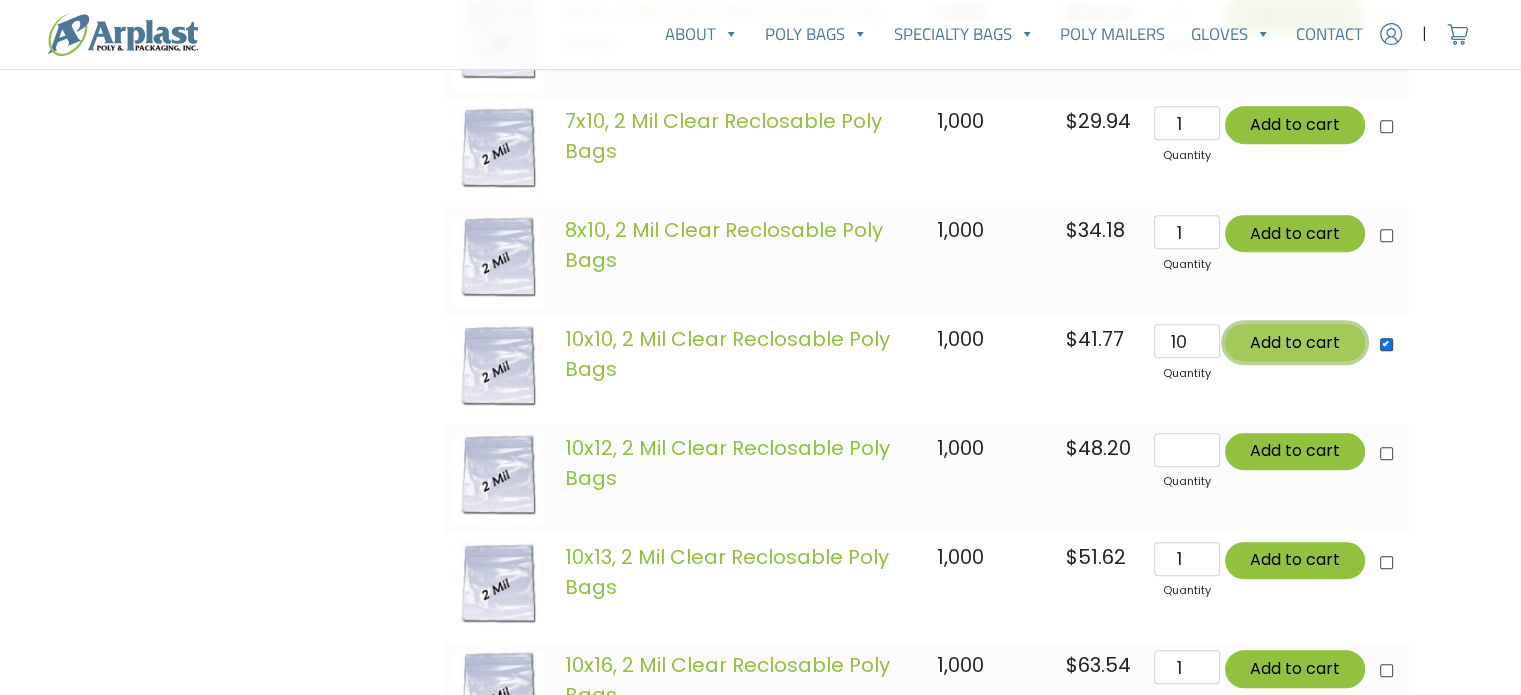 type on "Add 10 items for $417.70" 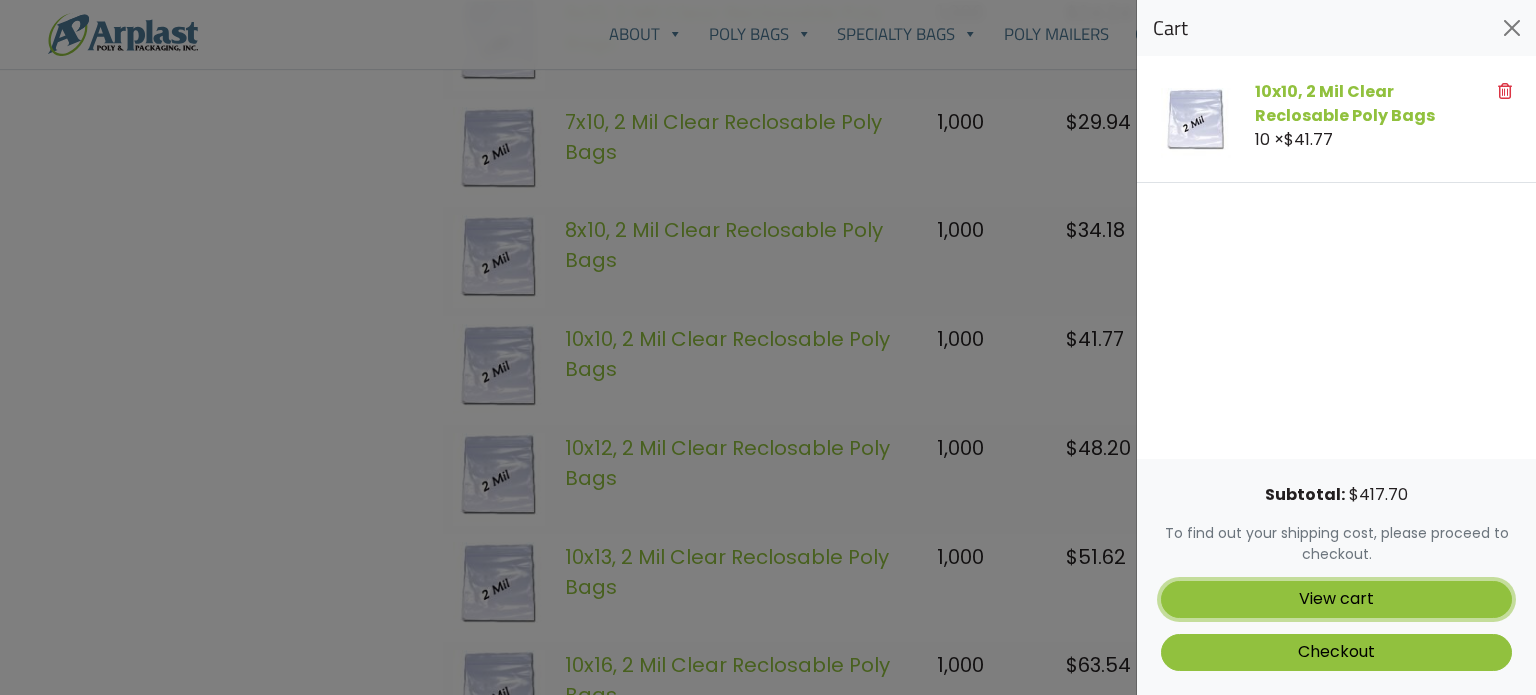 click on "View cart" at bounding box center [1336, 599] 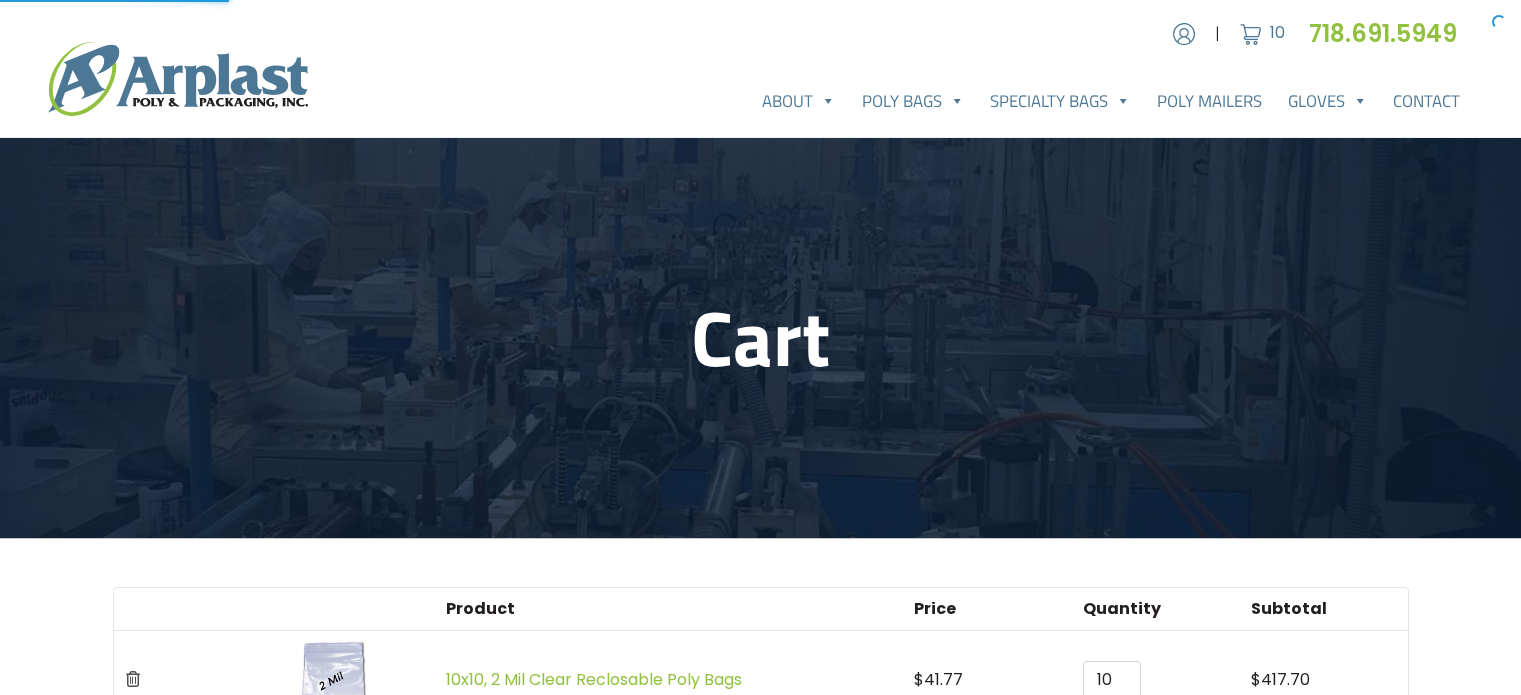 scroll, scrollTop: 0, scrollLeft: 0, axis: both 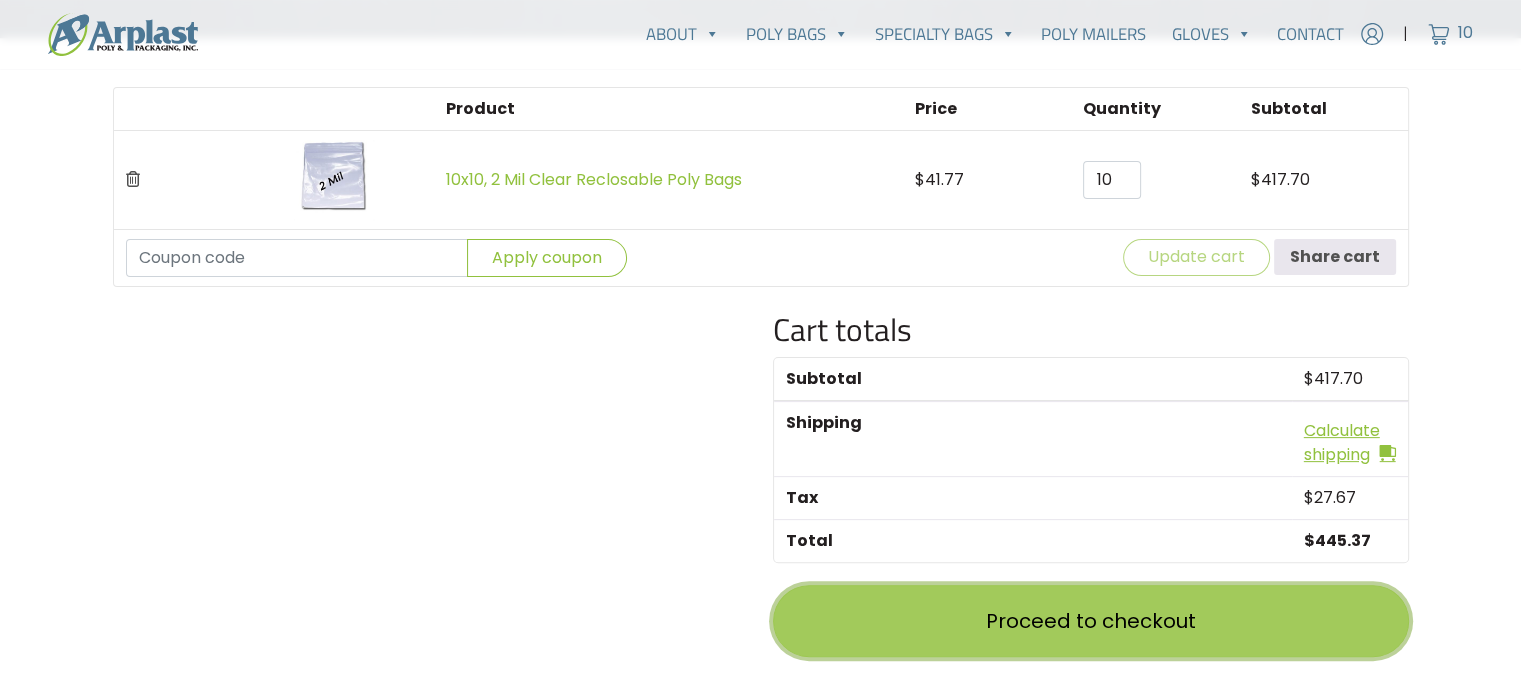 click on "Proceed to checkout" at bounding box center [1091, 621] 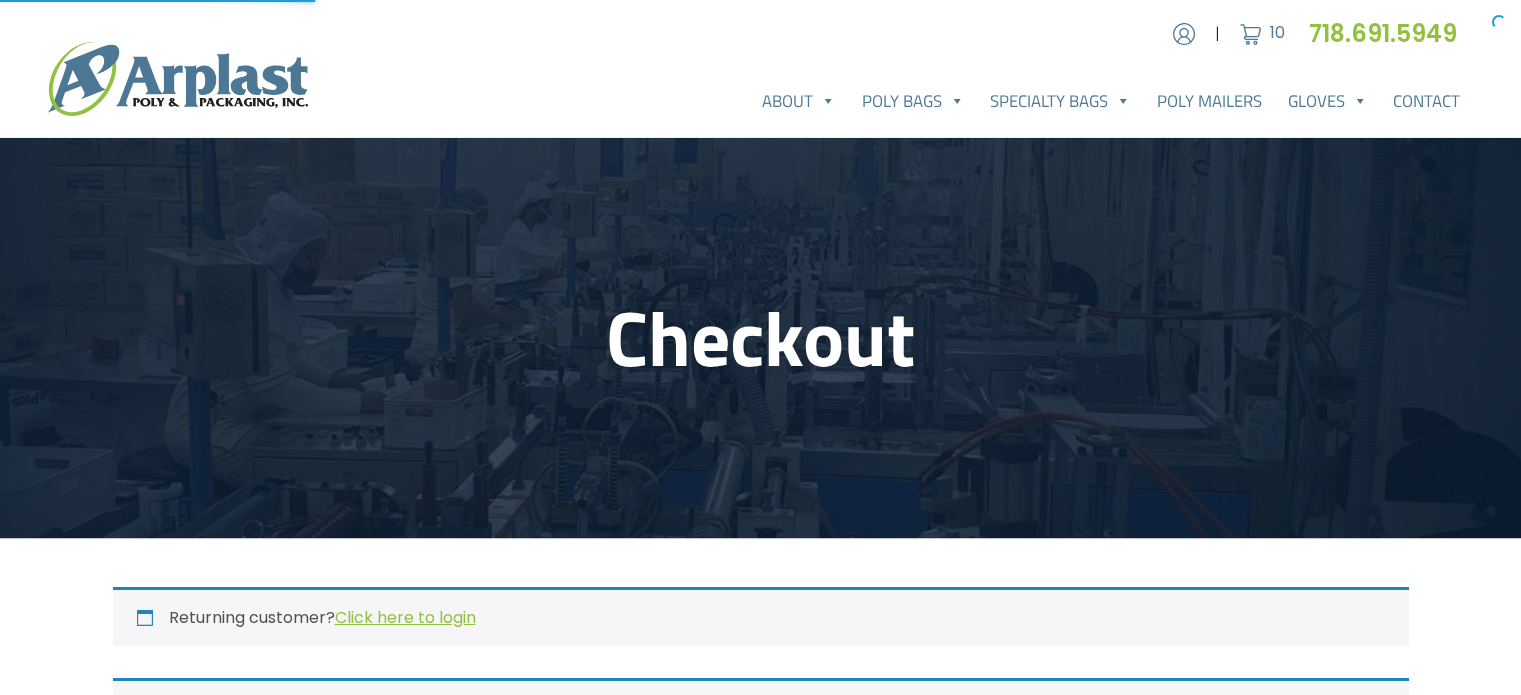 select on "NJ" 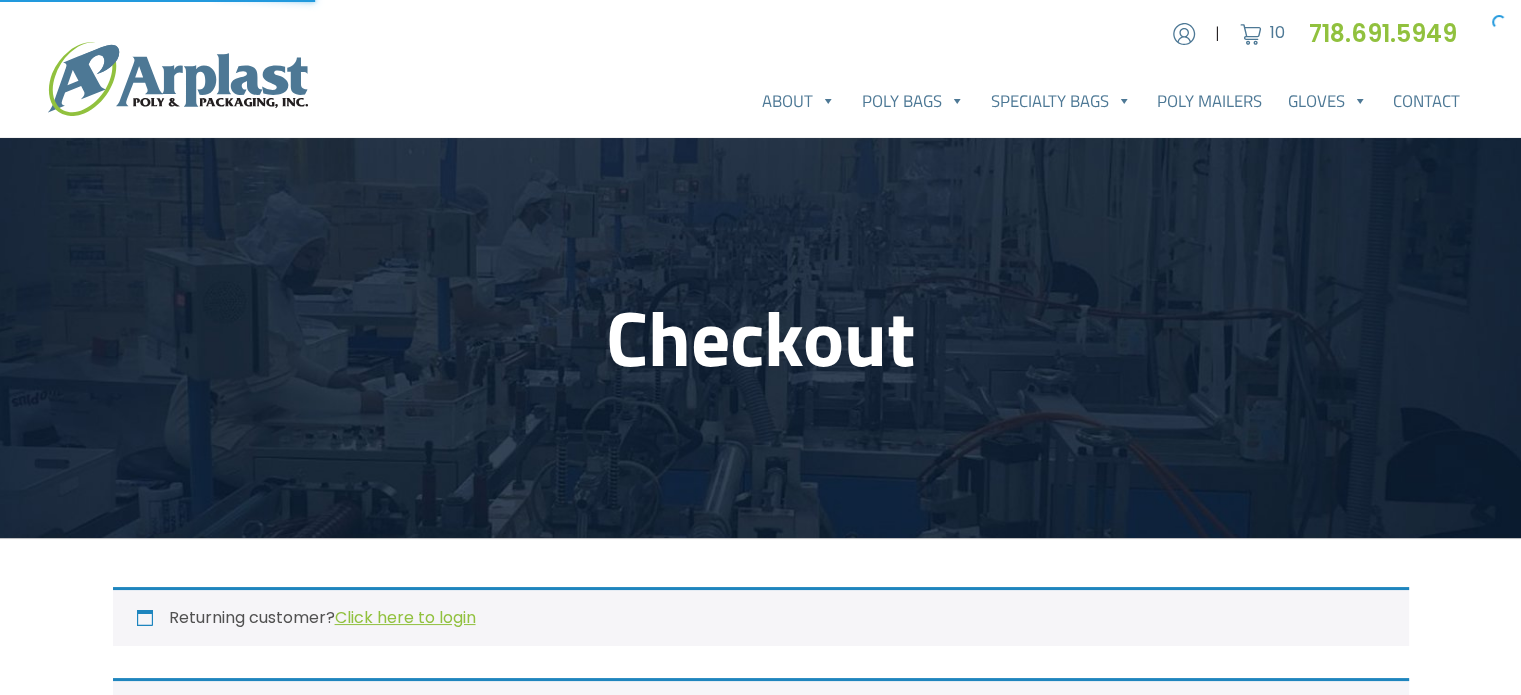 scroll, scrollTop: 0, scrollLeft: 0, axis: both 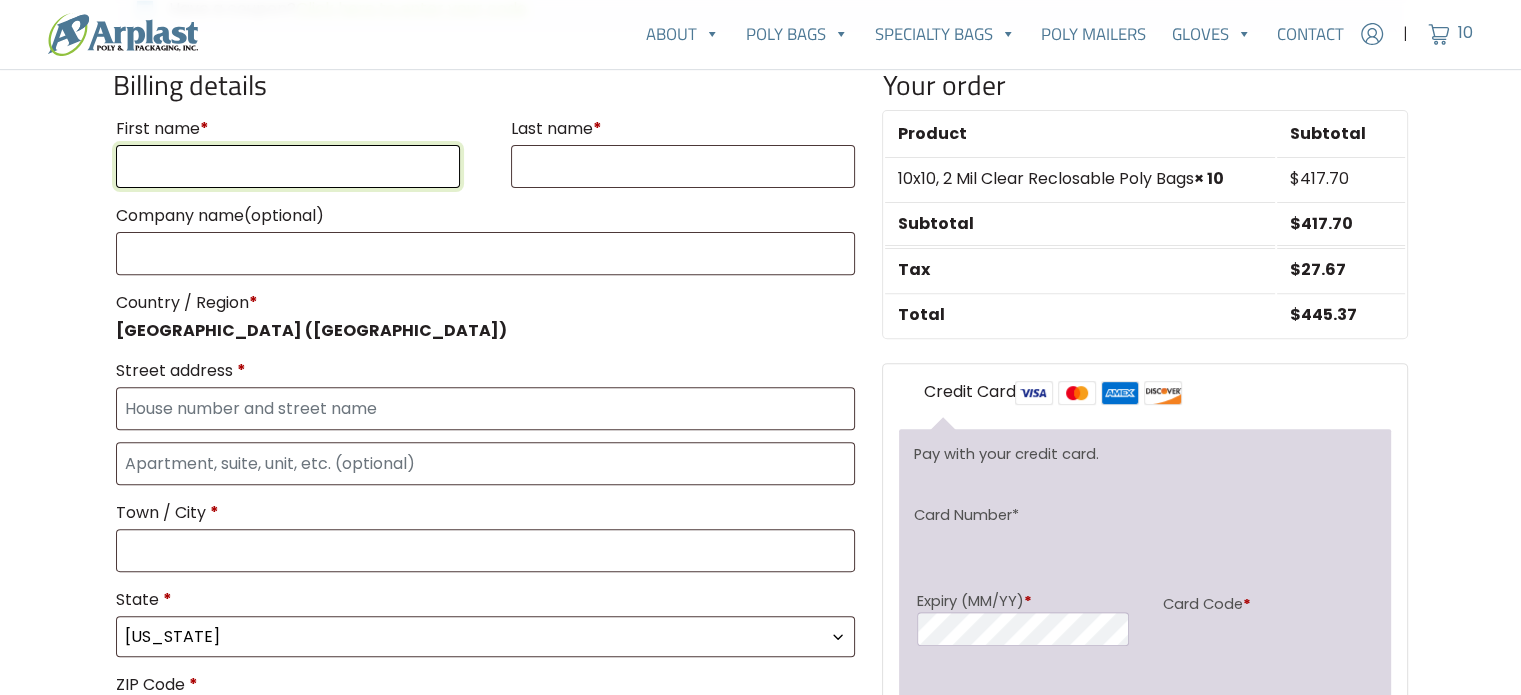 click on "First name  *" at bounding box center (288, 166) 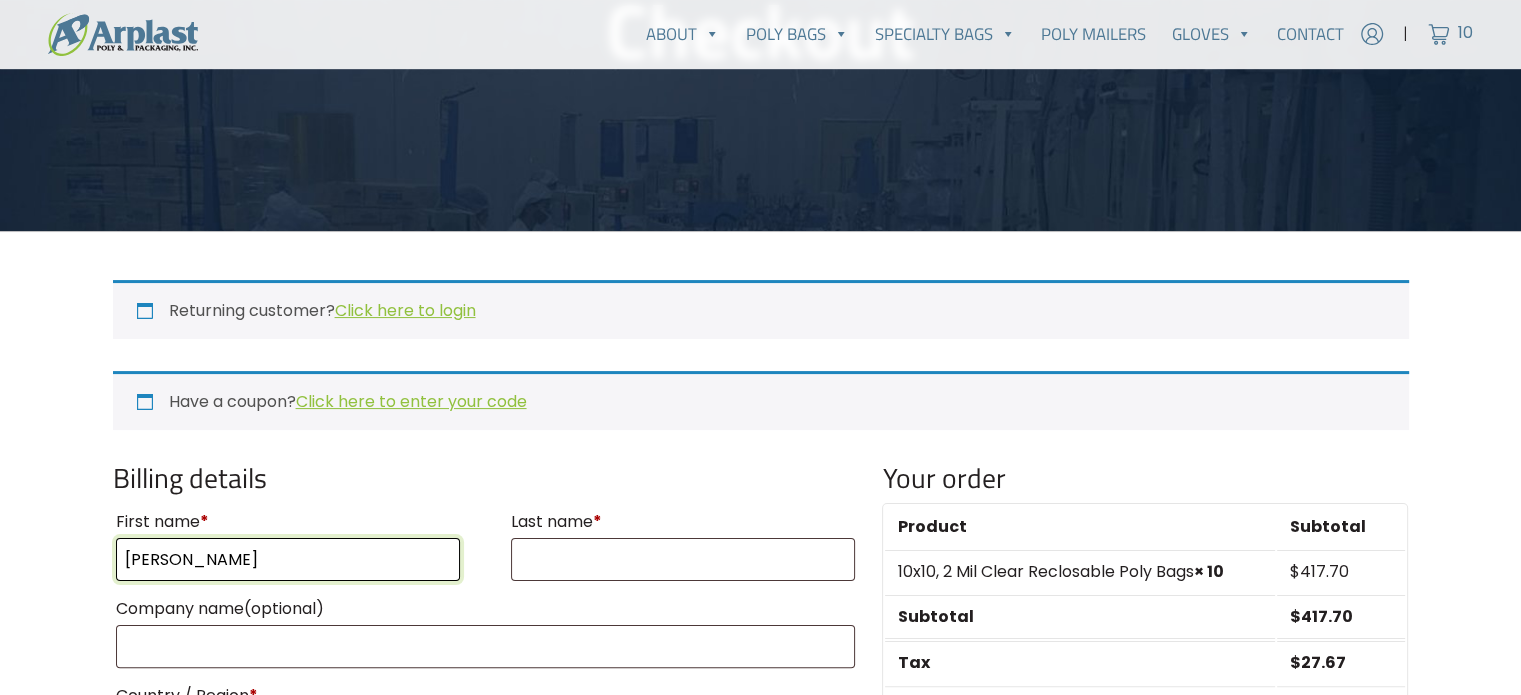 scroll, scrollTop: 300, scrollLeft: 0, axis: vertical 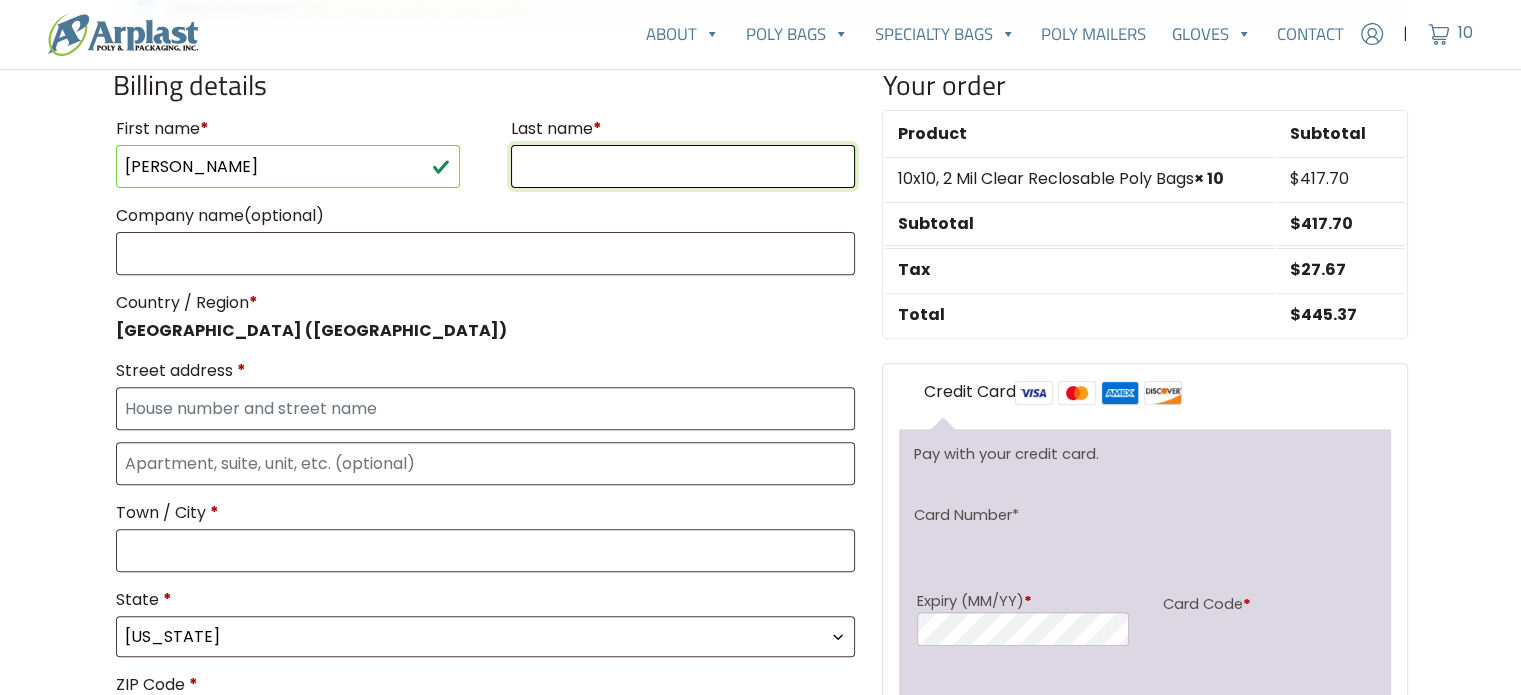 click on "Last name  *" at bounding box center (683, 166) 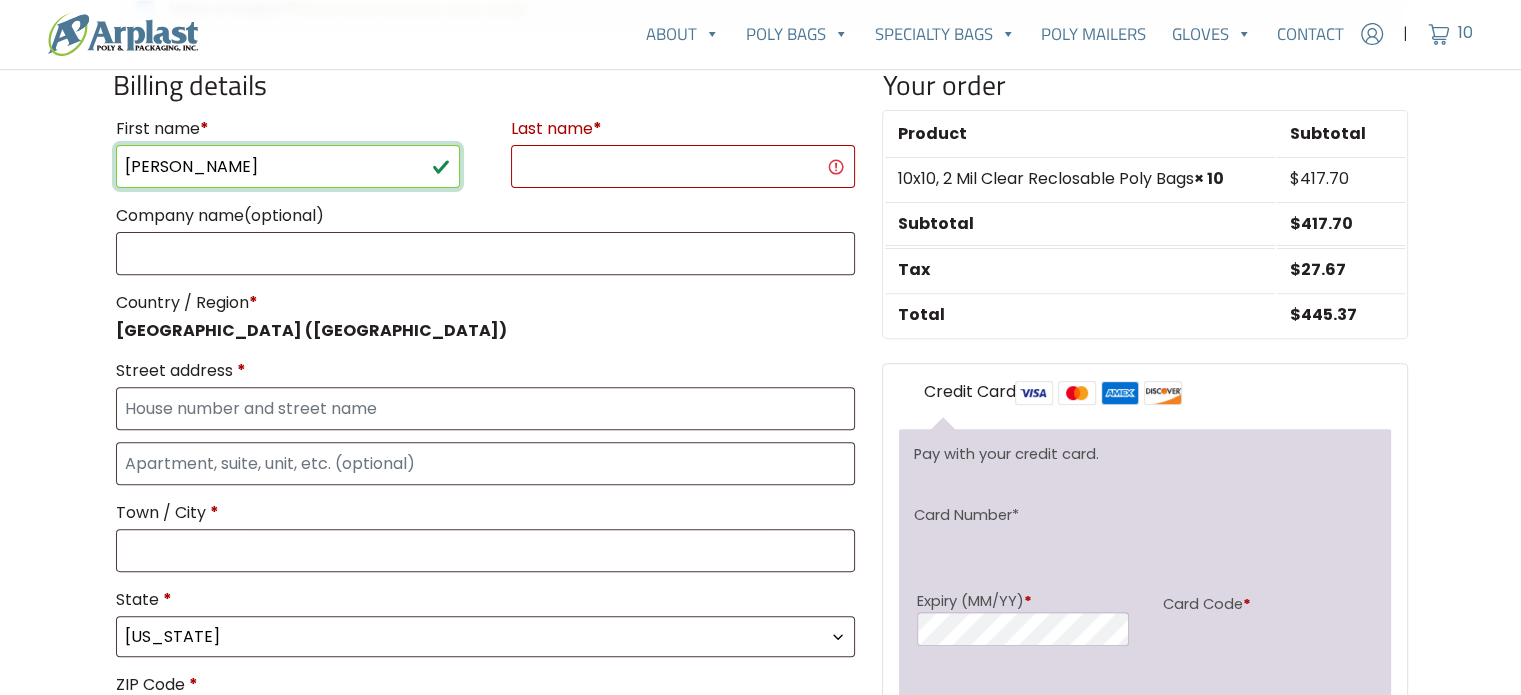 drag, startPoint x: 307, startPoint y: 178, endPoint x: 185, endPoint y: 170, distance: 122.26202 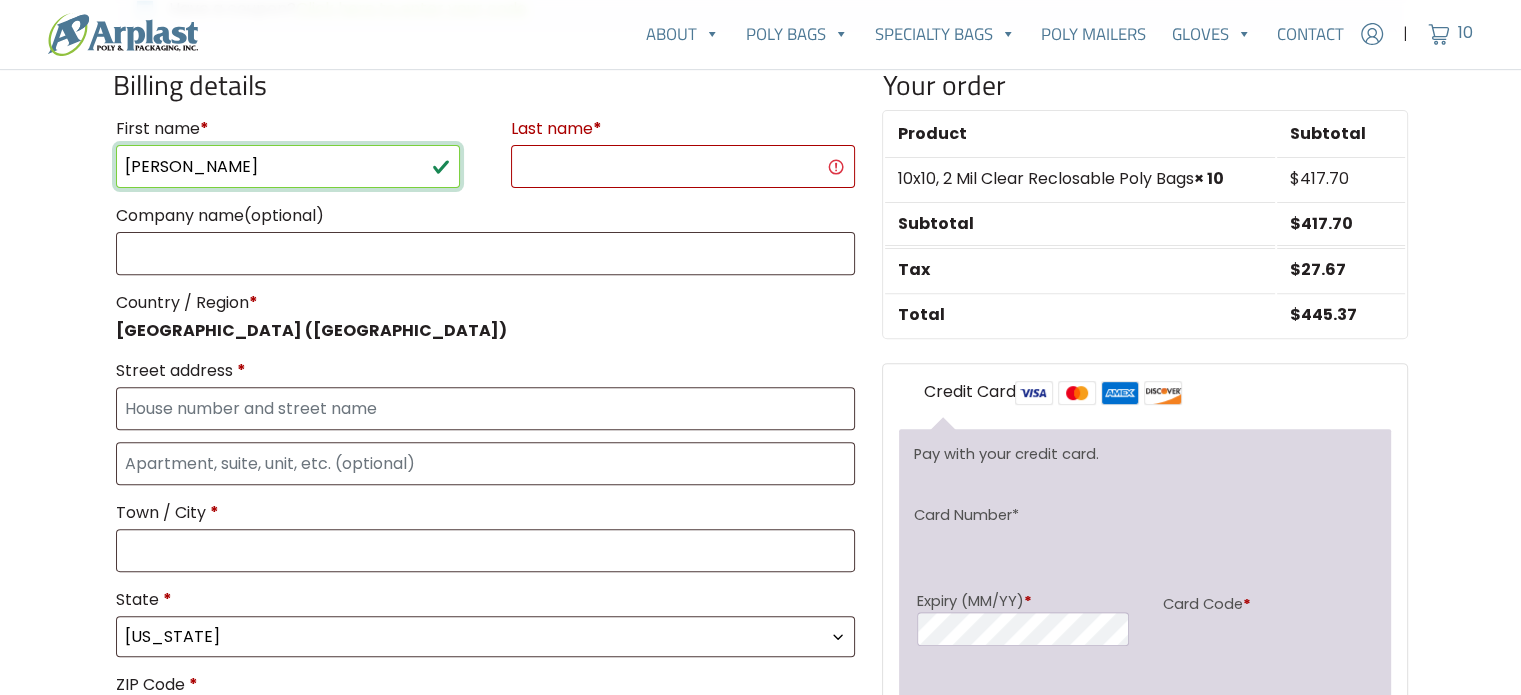 click on "Mukesh Patel" at bounding box center (288, 166) 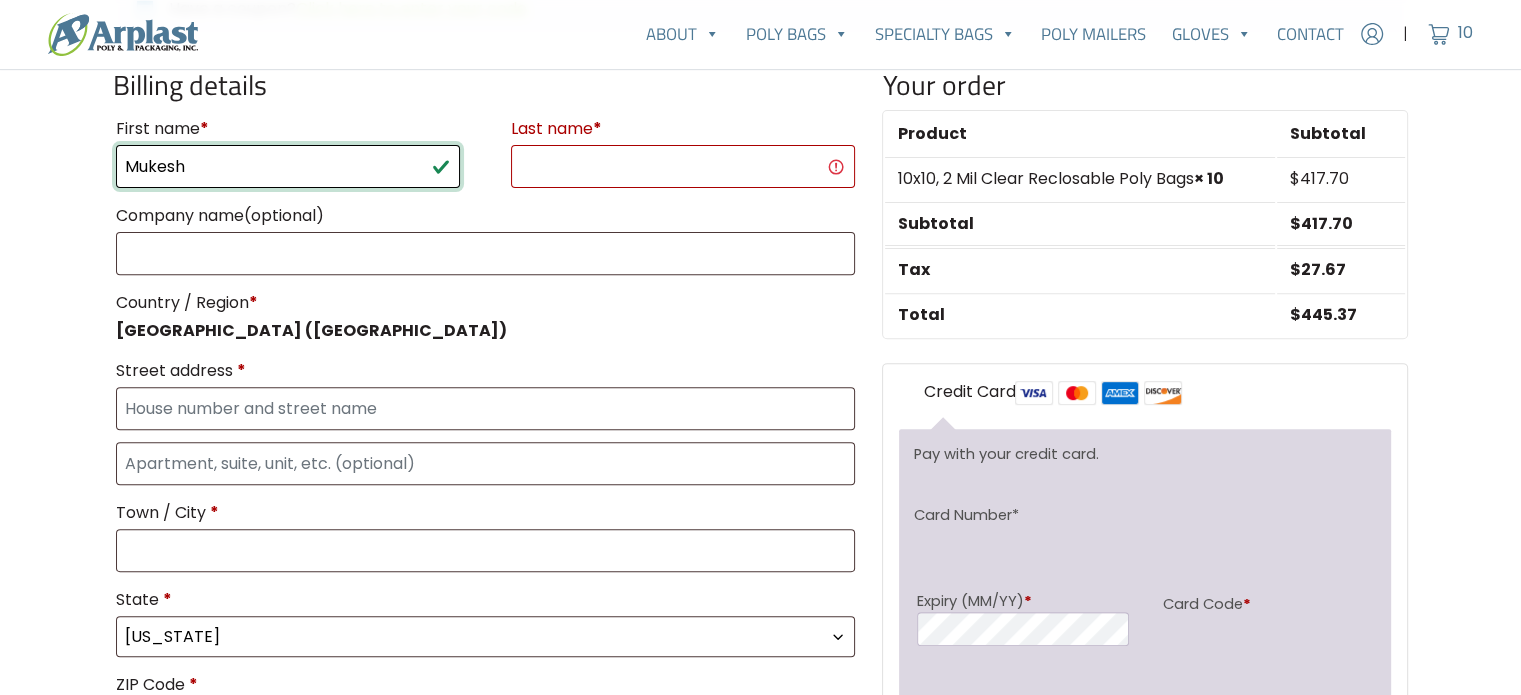 type on "Mukesh" 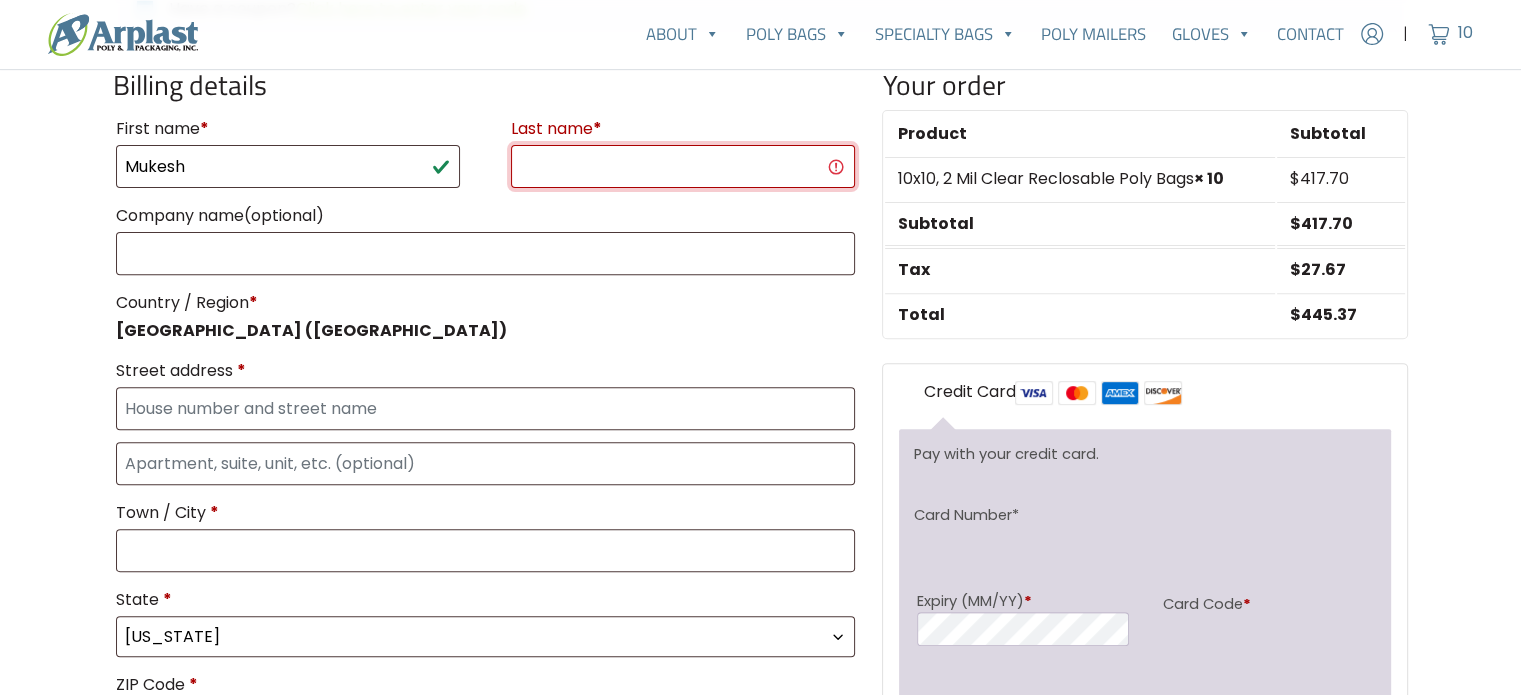 click on "Last name  *" at bounding box center [683, 166] 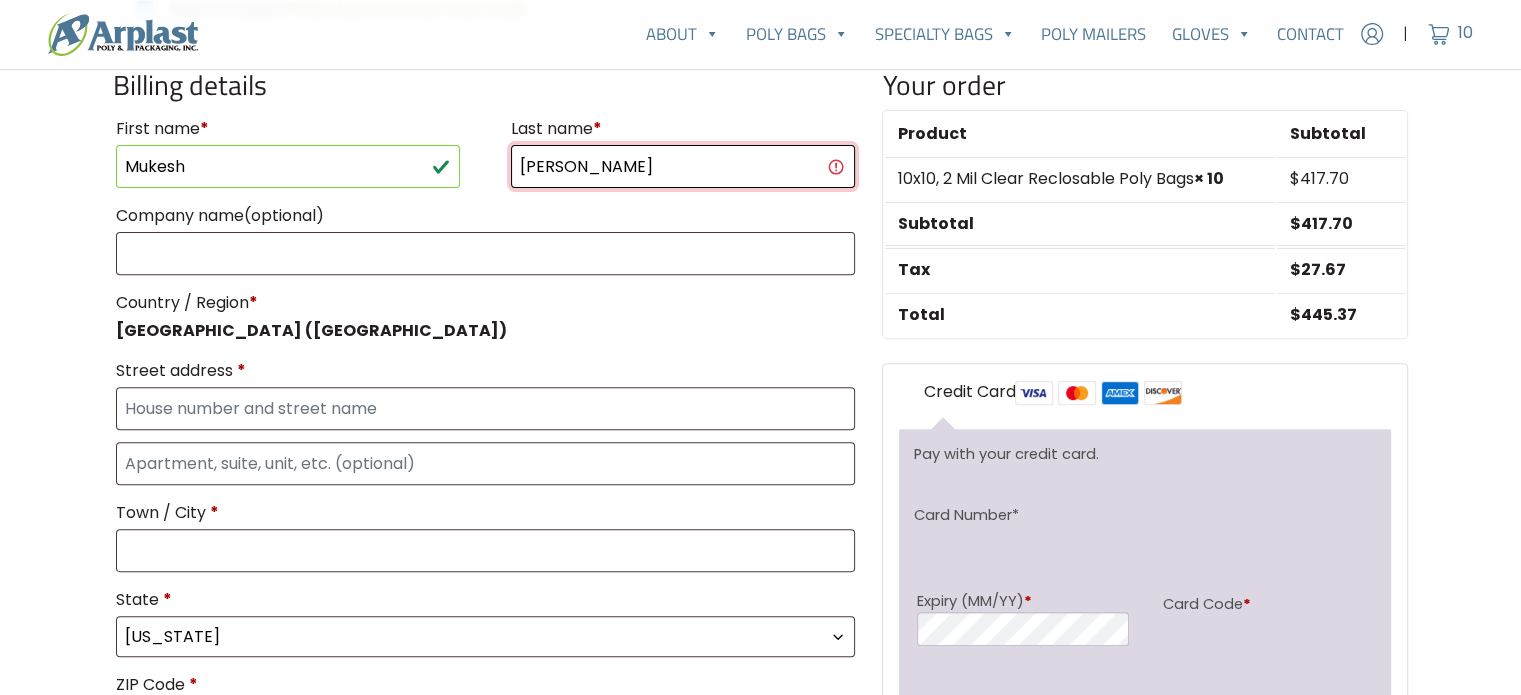 type on "Patel" 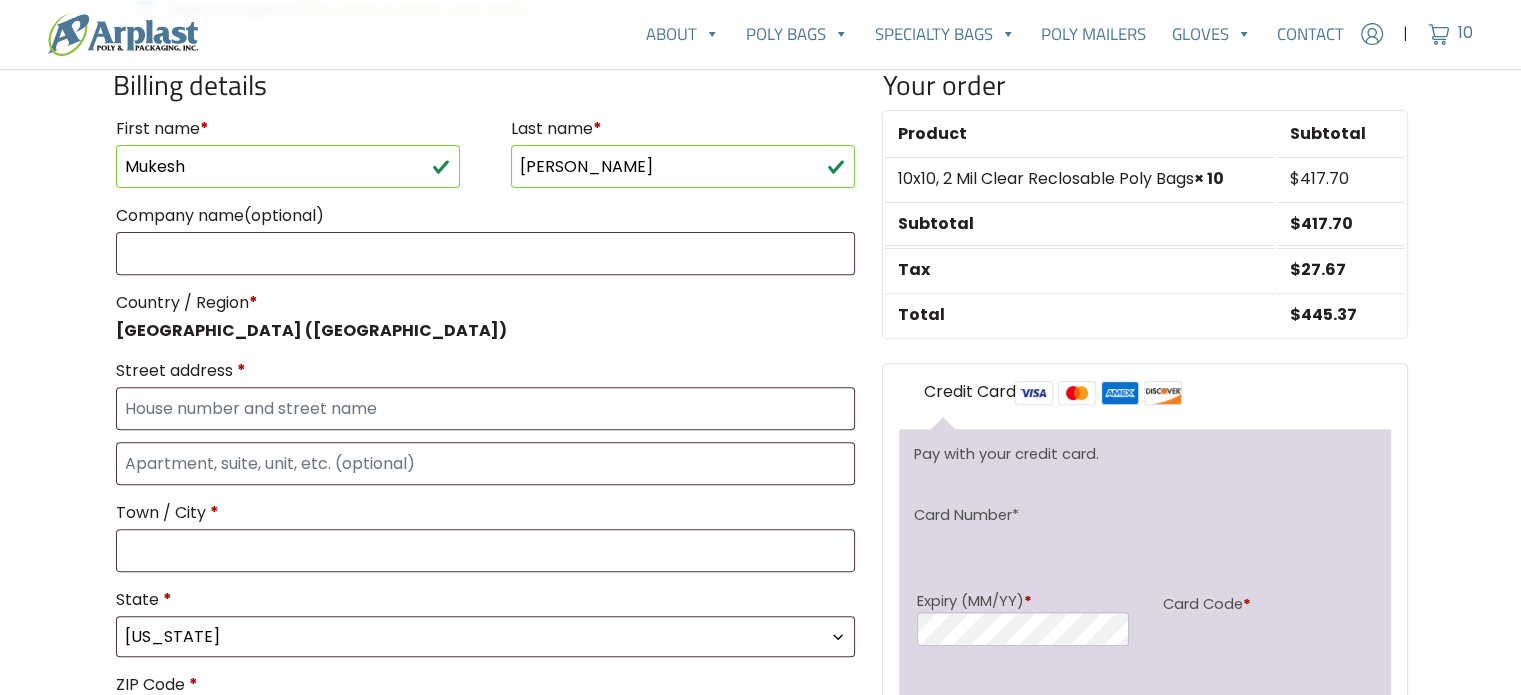click on "Country / Region  *" at bounding box center [486, 303] 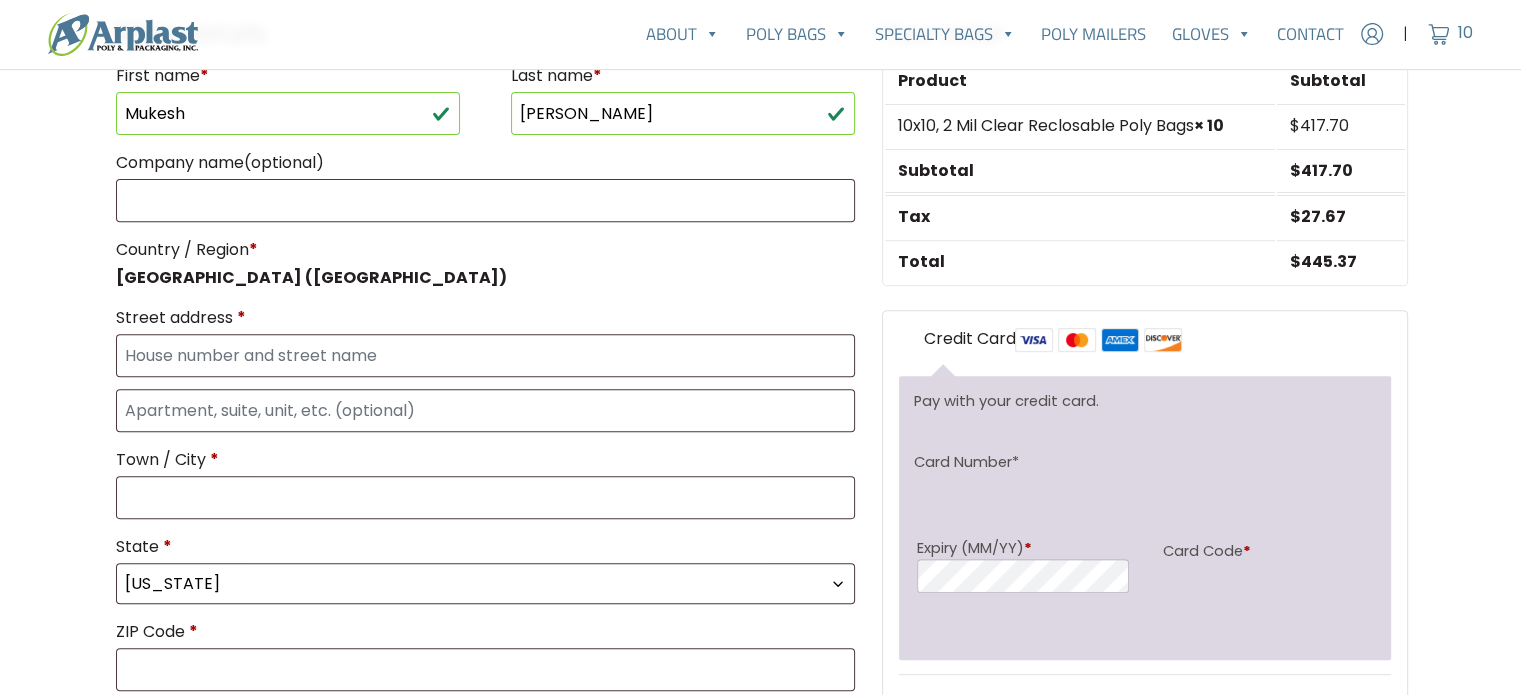 scroll, scrollTop: 800, scrollLeft: 0, axis: vertical 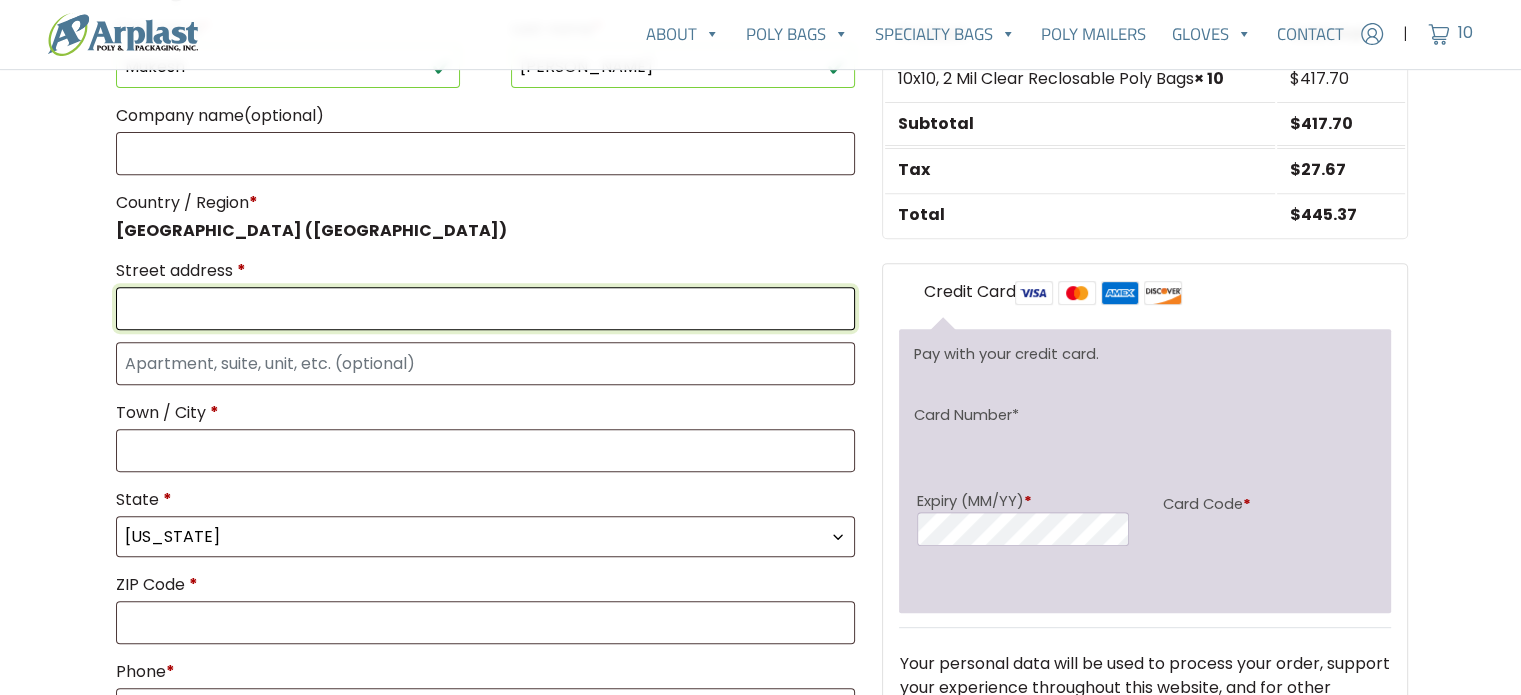 click on "Street address   *" at bounding box center (486, 308) 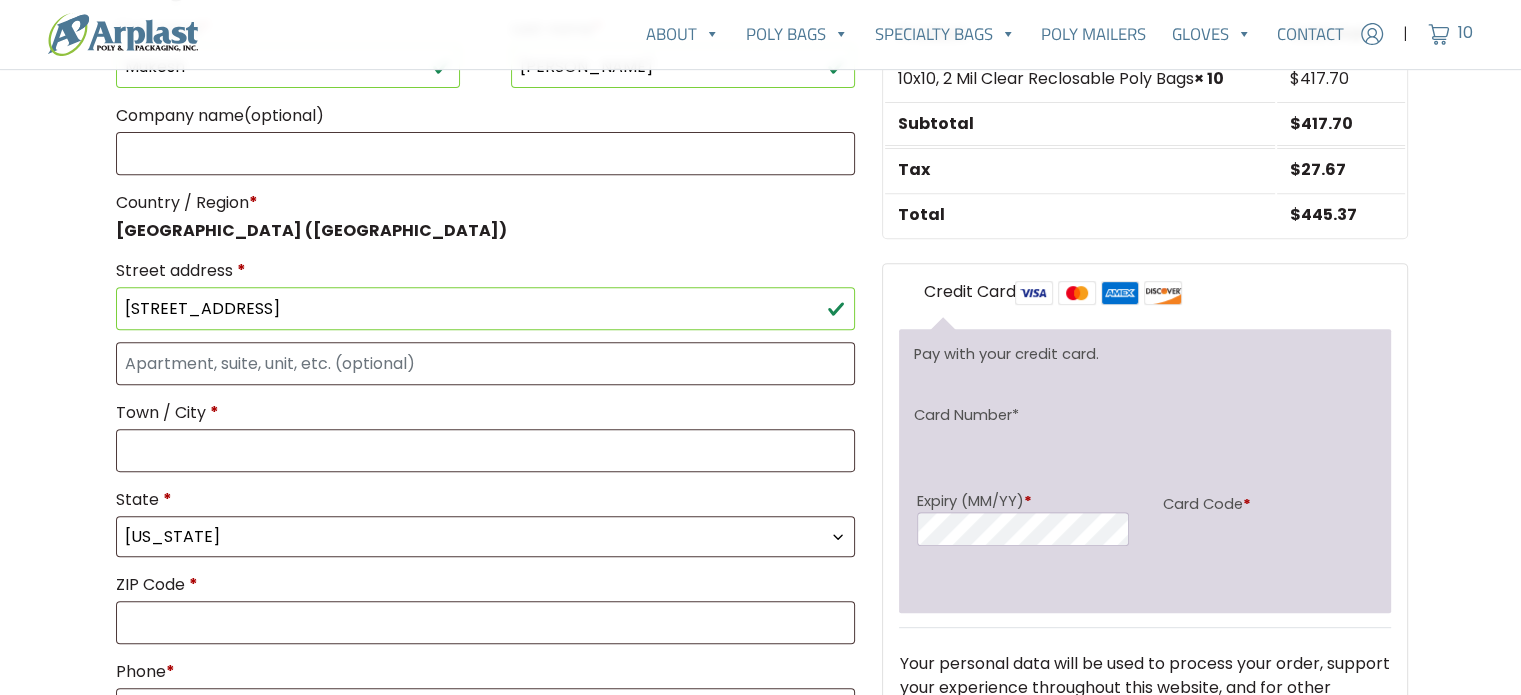 type on "2498 Norton Lawn St" 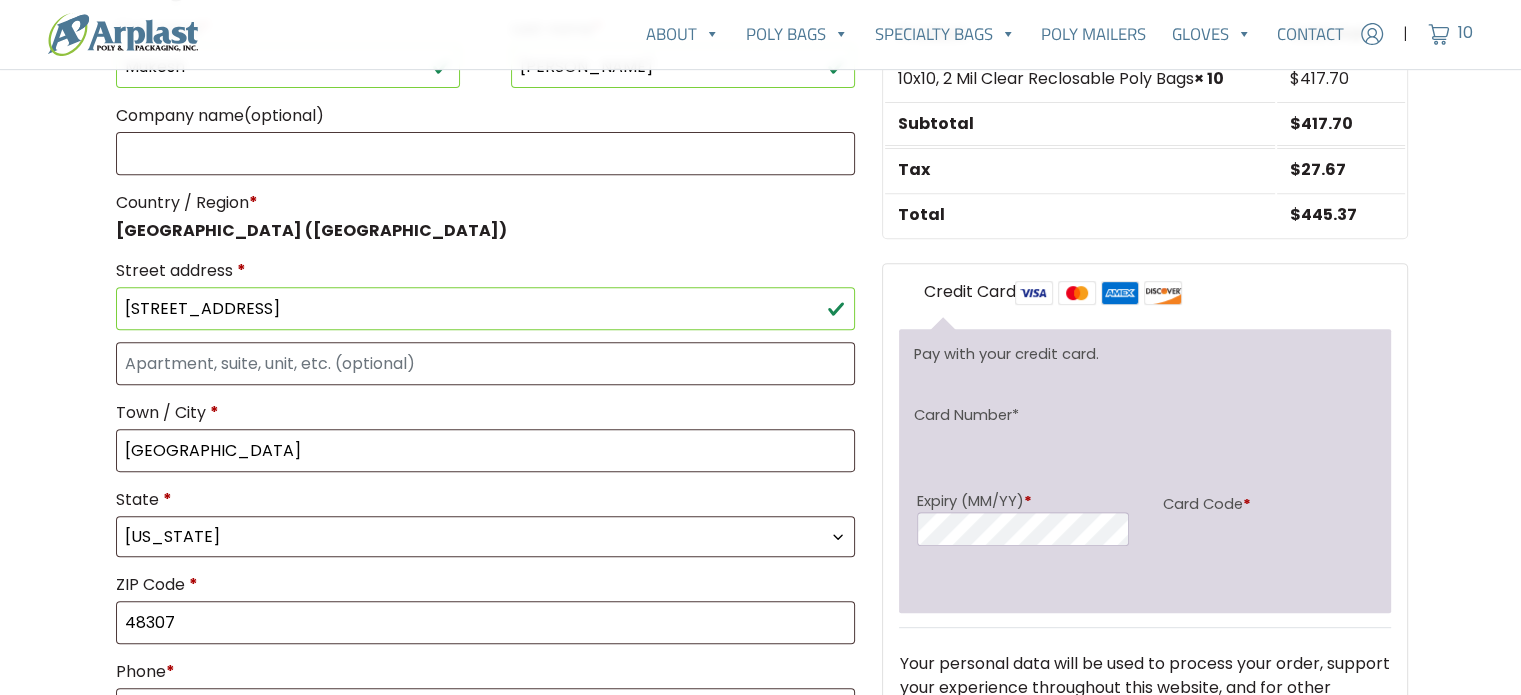 select on "MI" 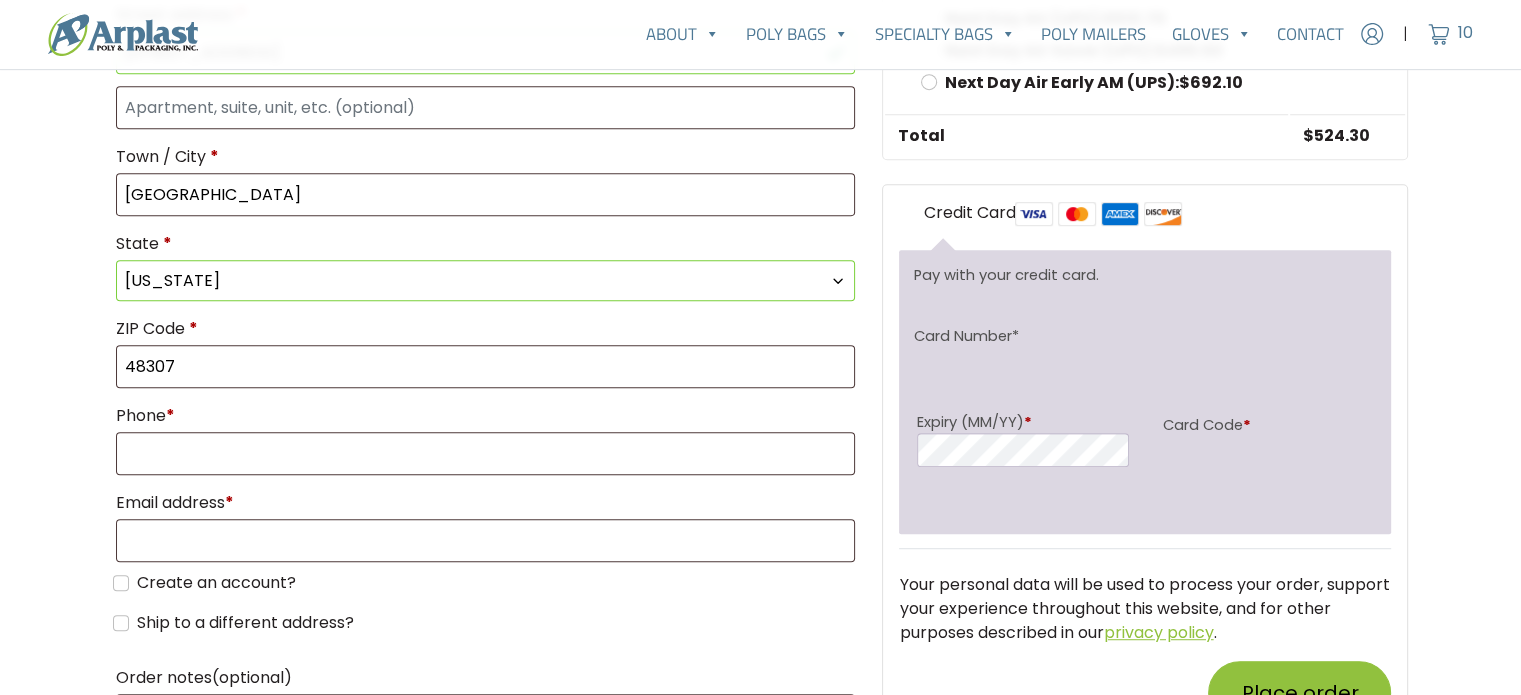 scroll, scrollTop: 1100, scrollLeft: 0, axis: vertical 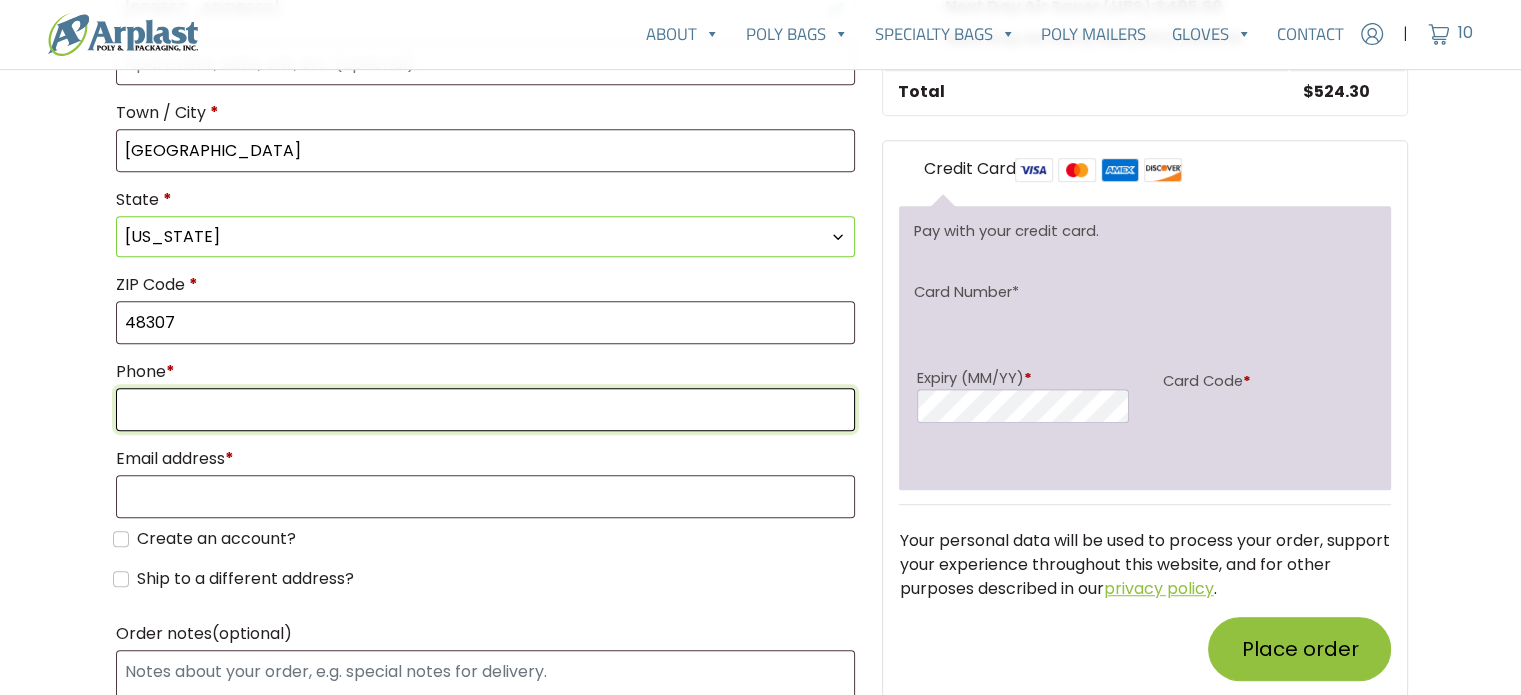 click on "Phone  *" at bounding box center (486, 409) 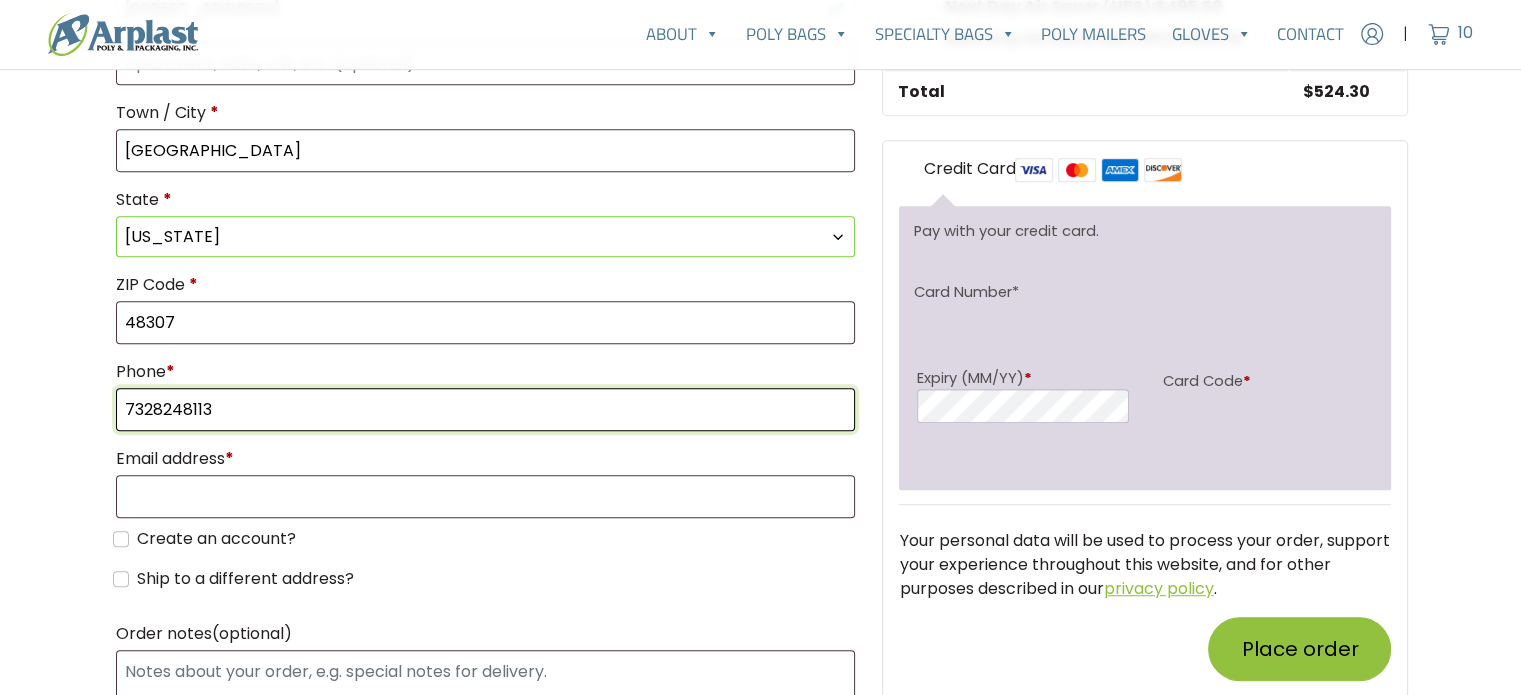 type on "7328248113" 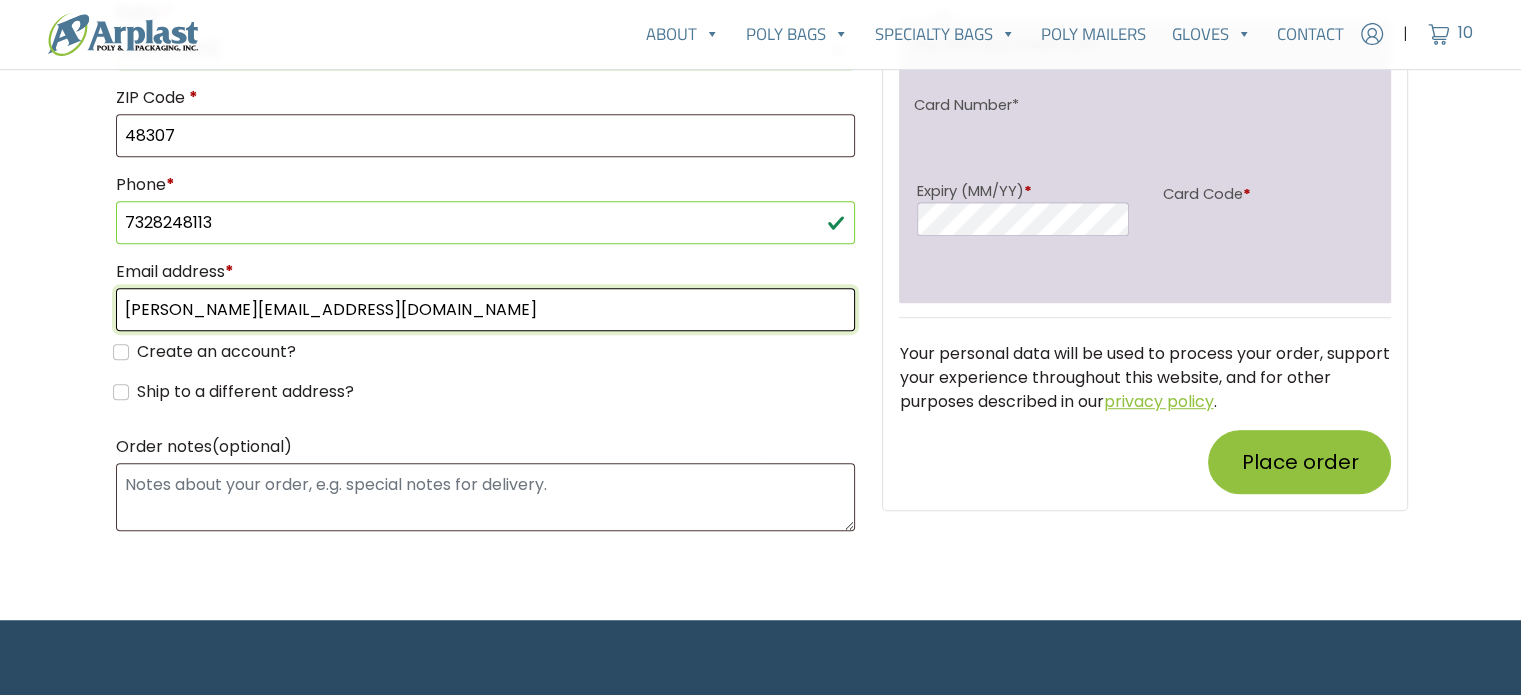 scroll, scrollTop: 1300, scrollLeft: 0, axis: vertical 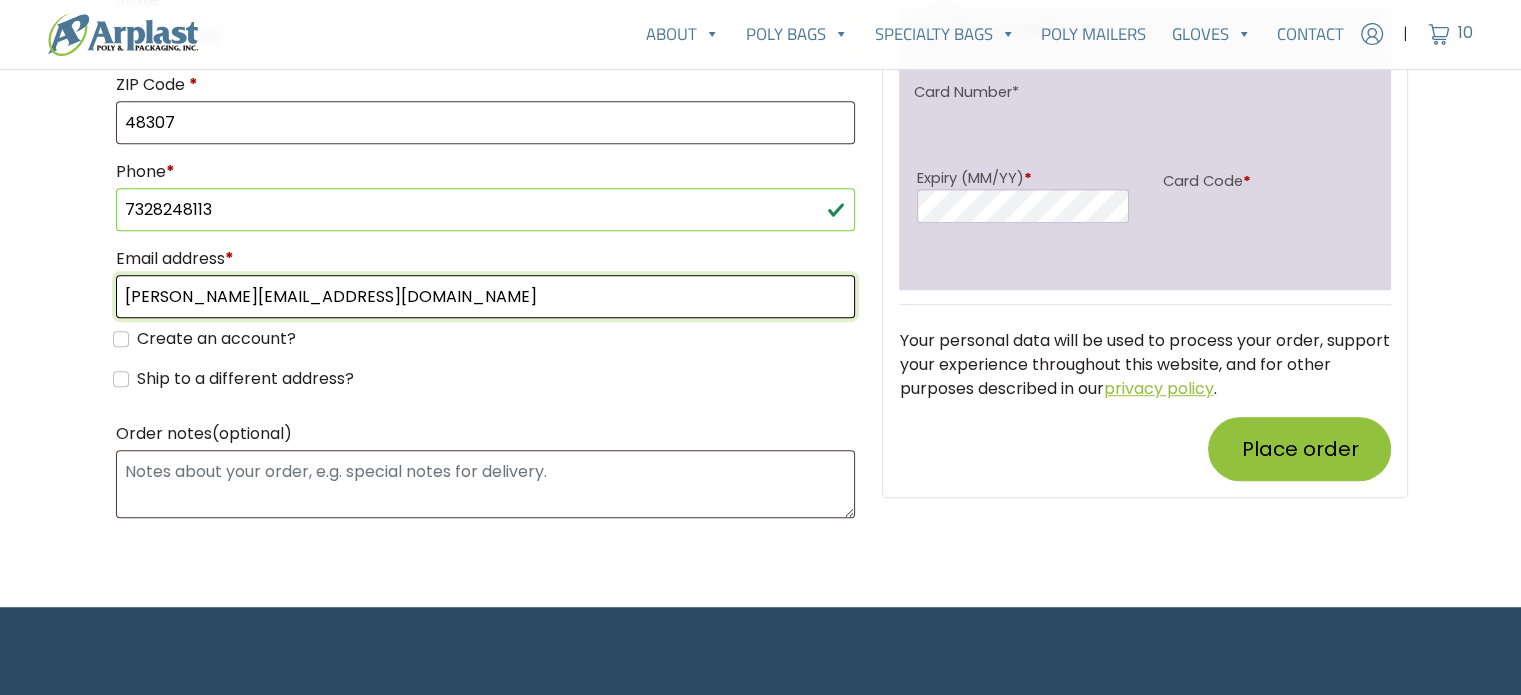 type on "[PERSON_NAME][EMAIL_ADDRESS][DOMAIN_NAME]" 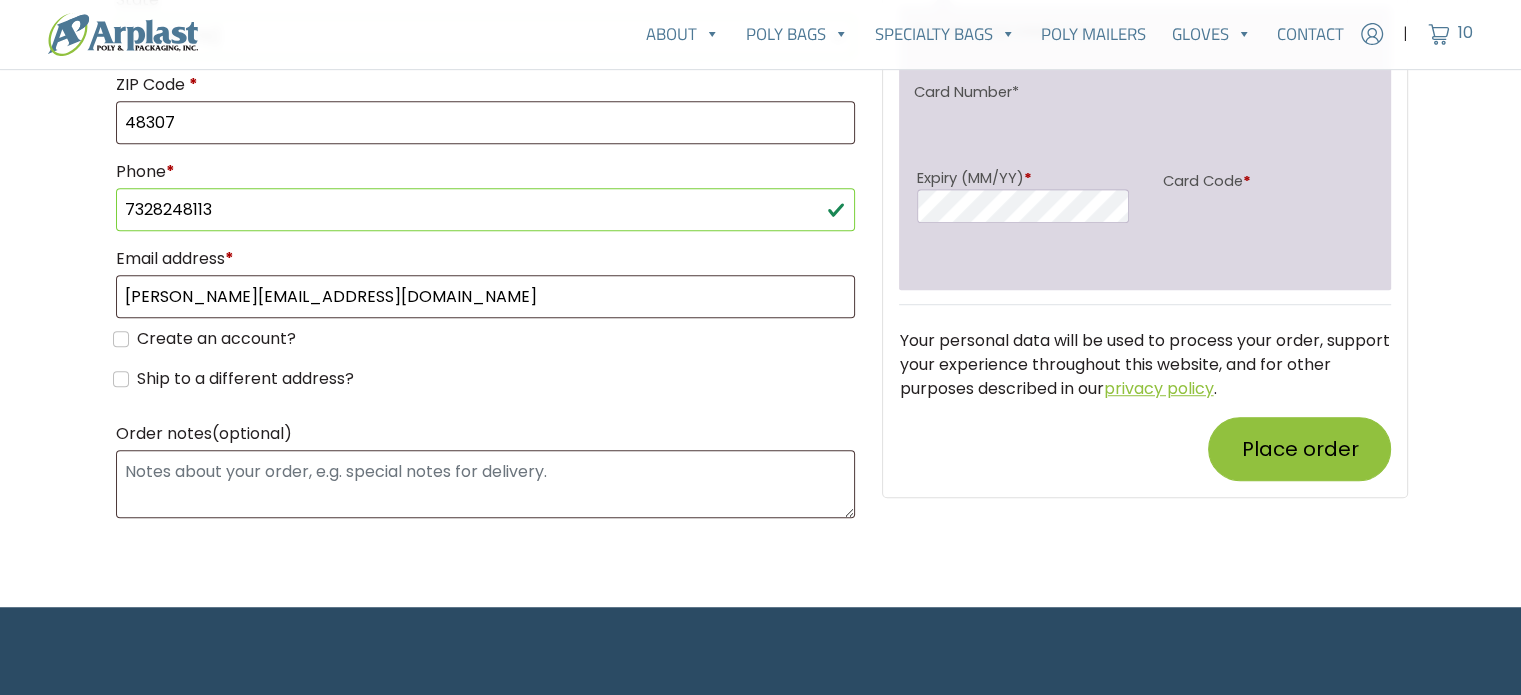 click on "Ship to a different address?" at bounding box center (486, 379) 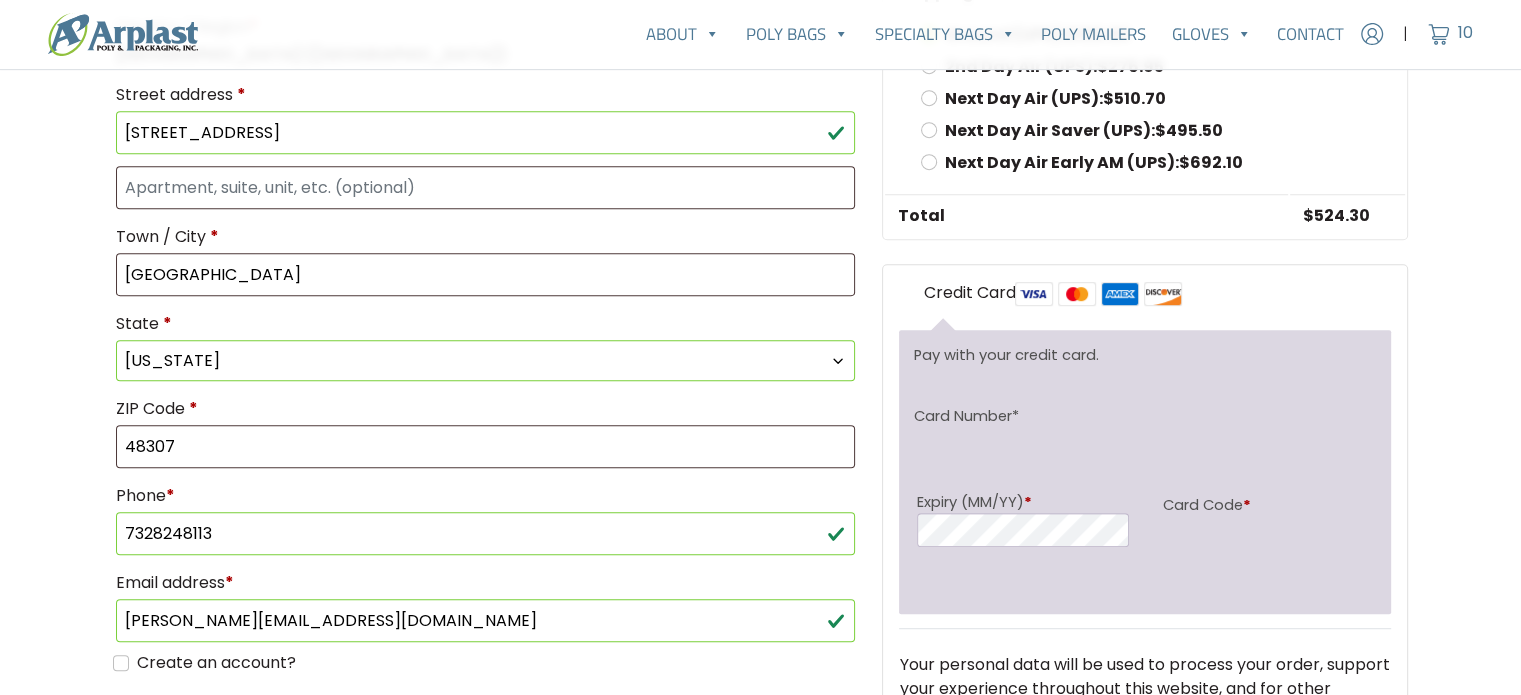 scroll, scrollTop: 1100, scrollLeft: 0, axis: vertical 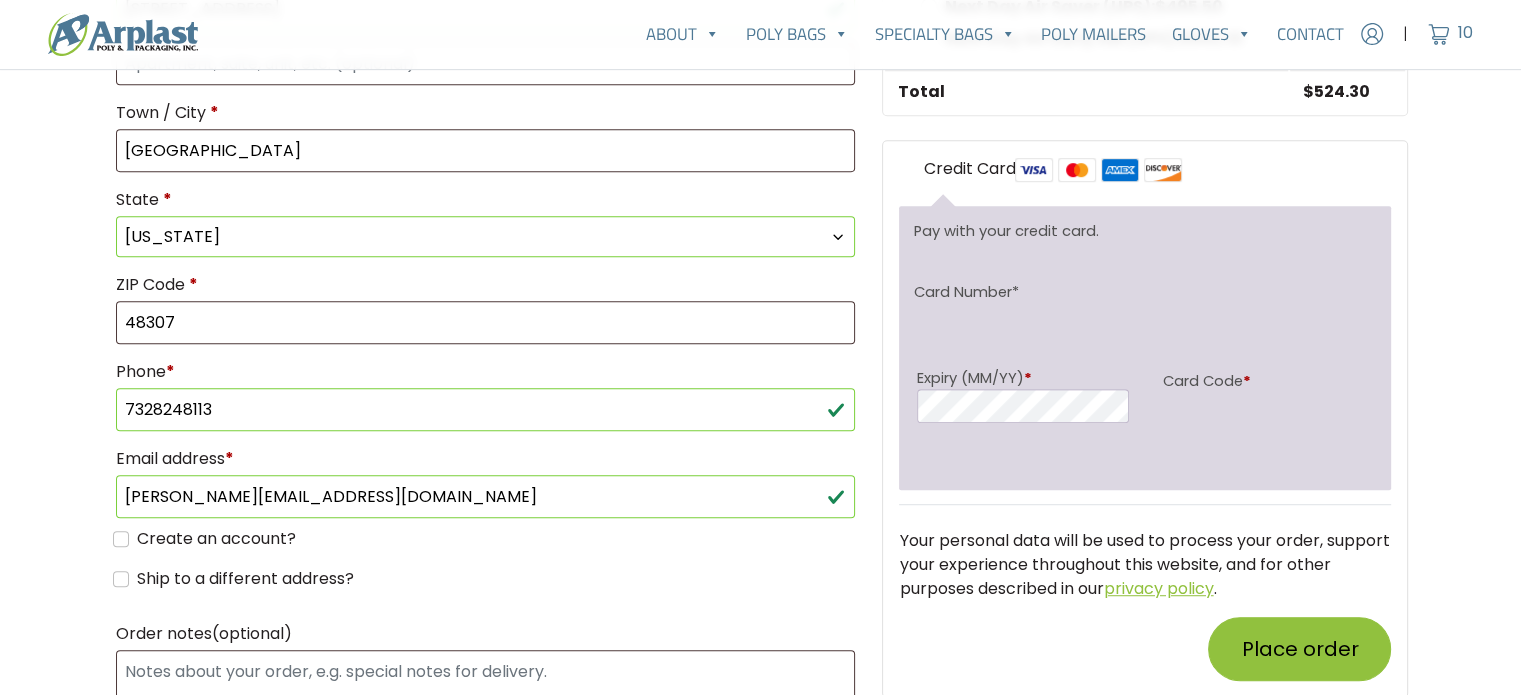 click on "Checkout
Returning customer?  Click here to login
If you have shopped with us before, please enter your details below. If you are a new customer, please proceed to the Billing section.
Username or email  *
Password  *
Remember me
Login
Lost your password?
Have a coupon?  Click here to enter your code
If you have a coupon code, please apply it below.
Apply coupon
Billing details
*" at bounding box center (760, -78) 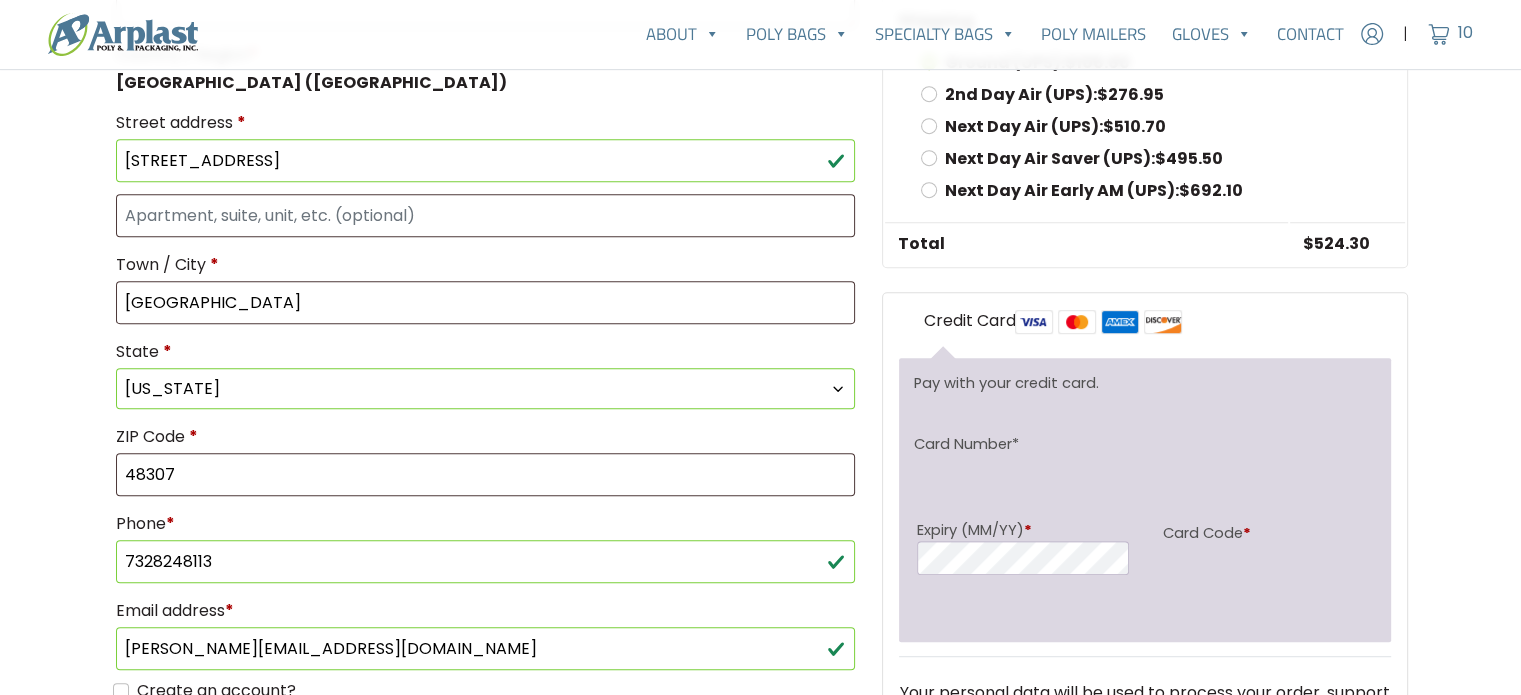 scroll, scrollTop: 700, scrollLeft: 0, axis: vertical 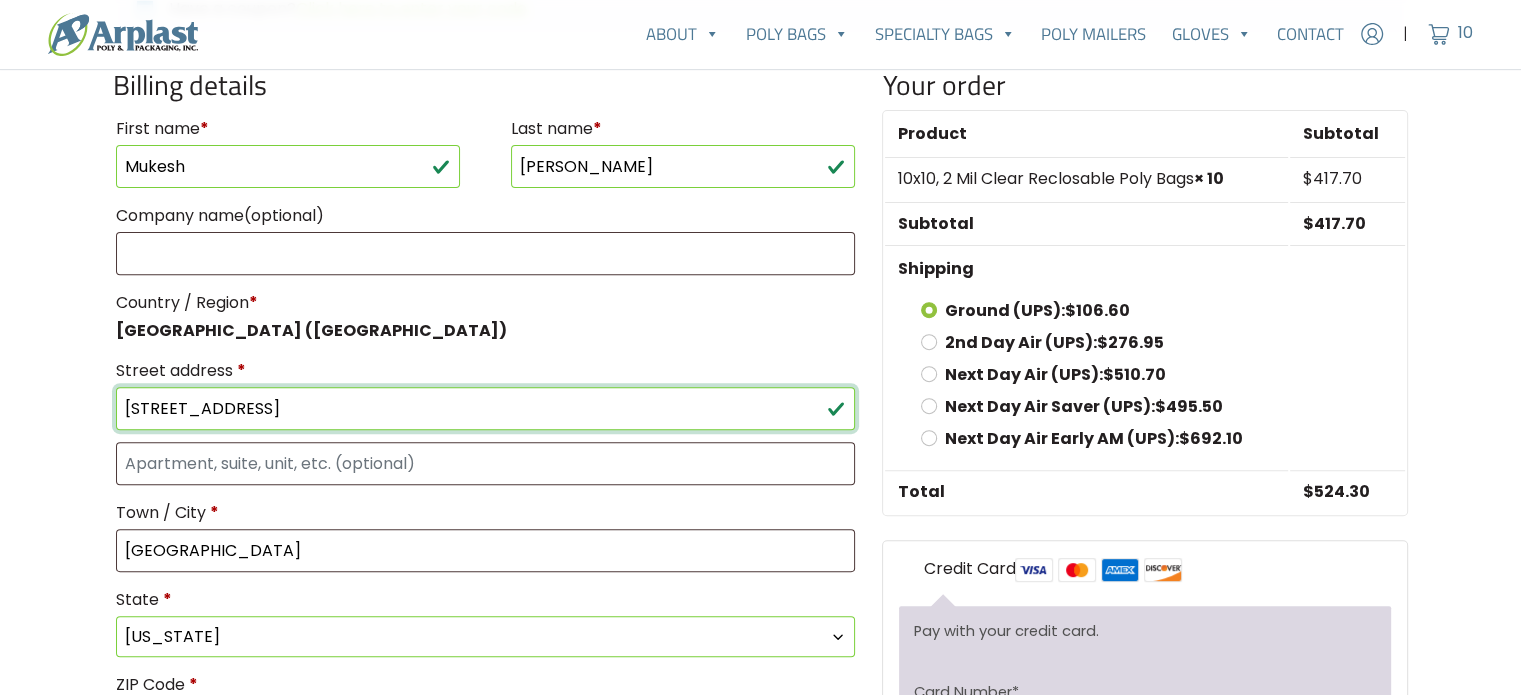 click on "2498 Norton Lawn St" at bounding box center [486, 408] 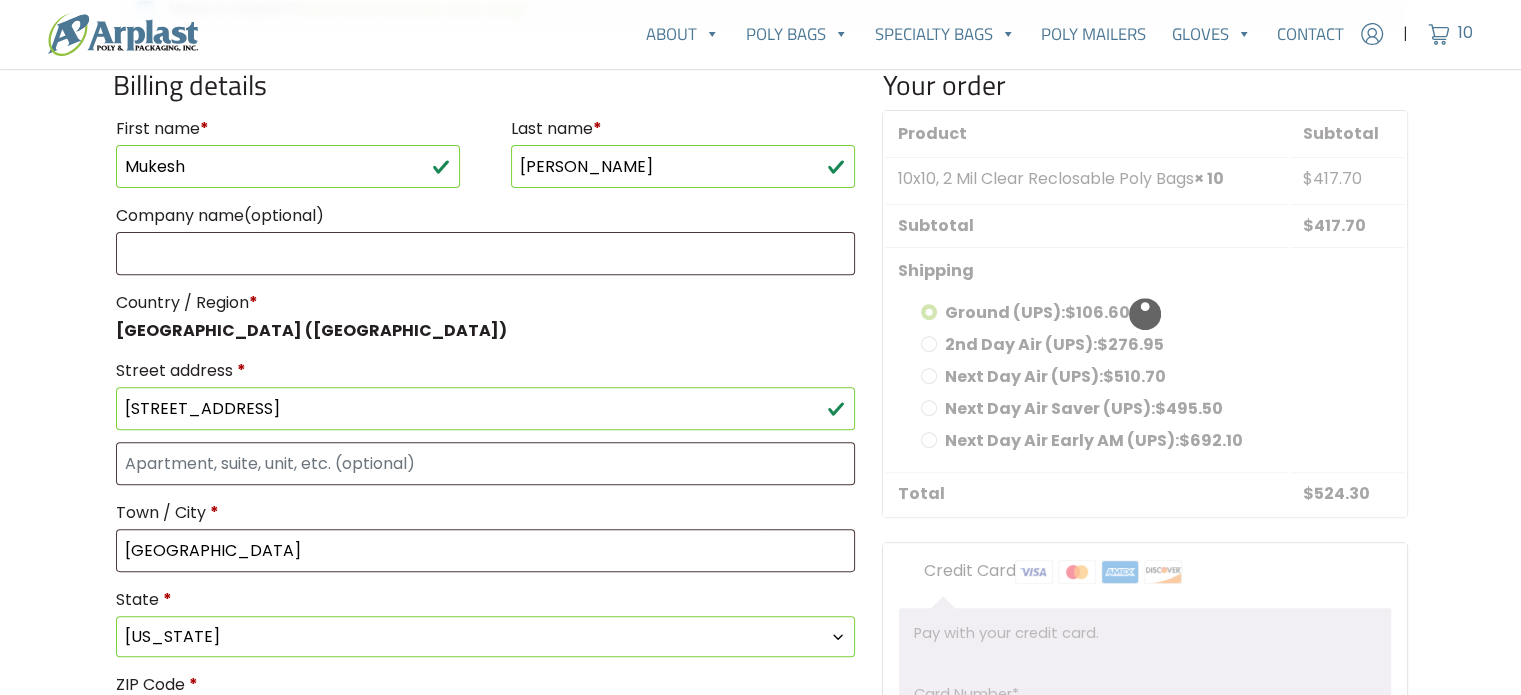 type on "[STREET_ADDRESS]" 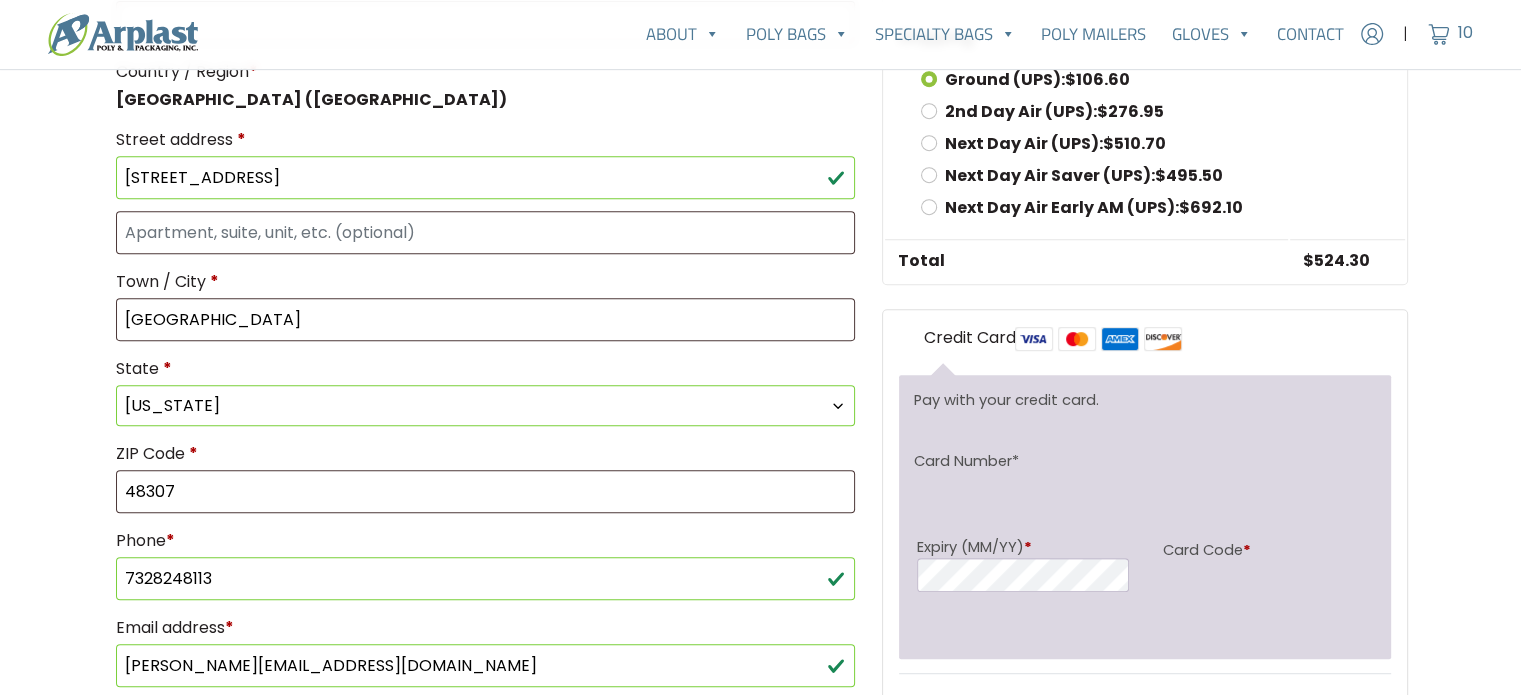 scroll, scrollTop: 1200, scrollLeft: 0, axis: vertical 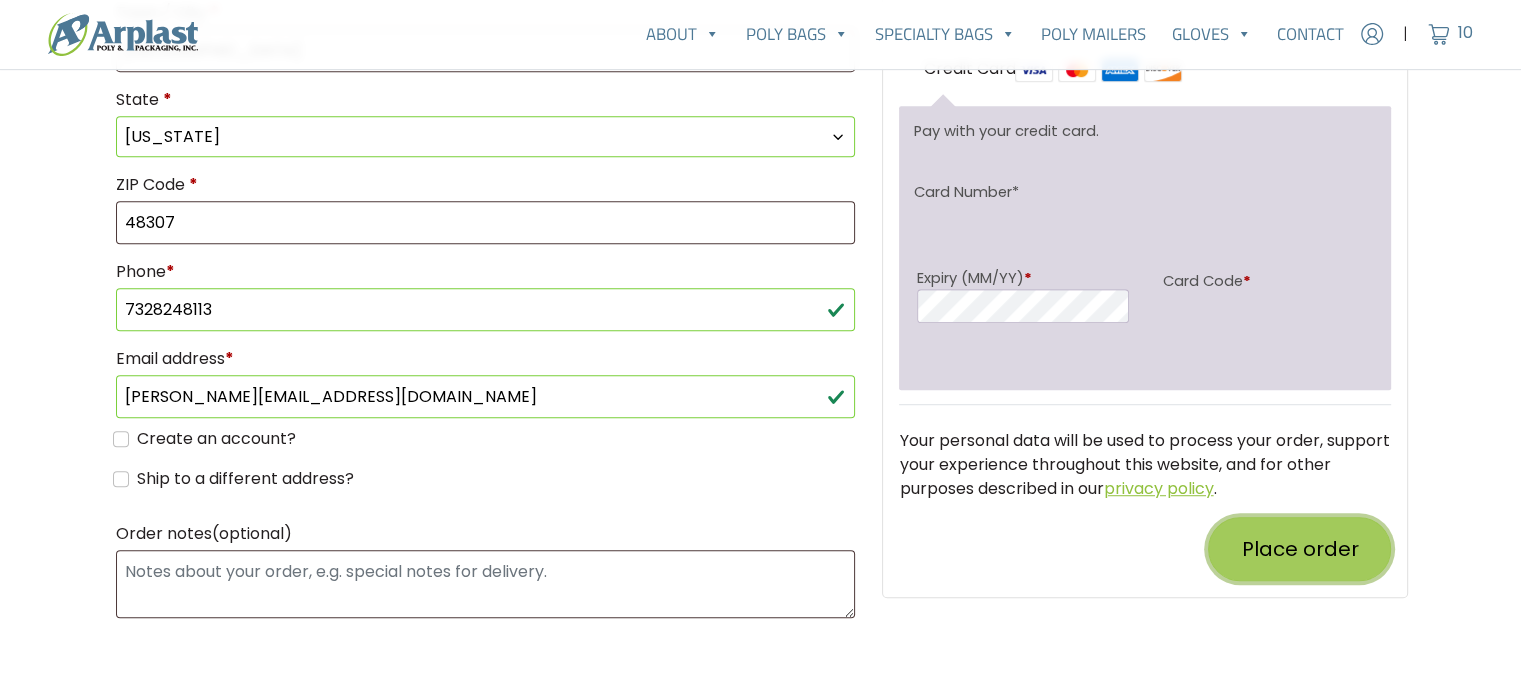 click on "Place order" at bounding box center (1299, 549) 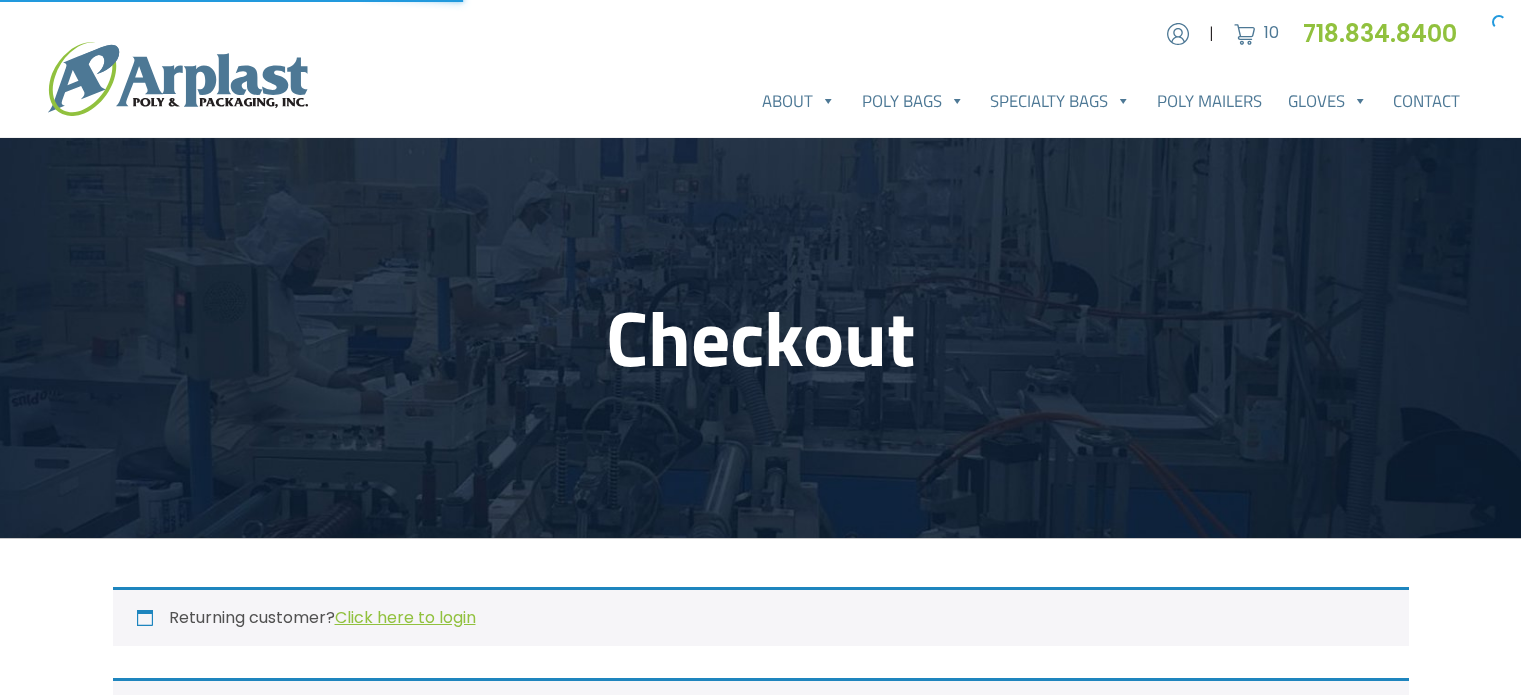 select on "NJ" 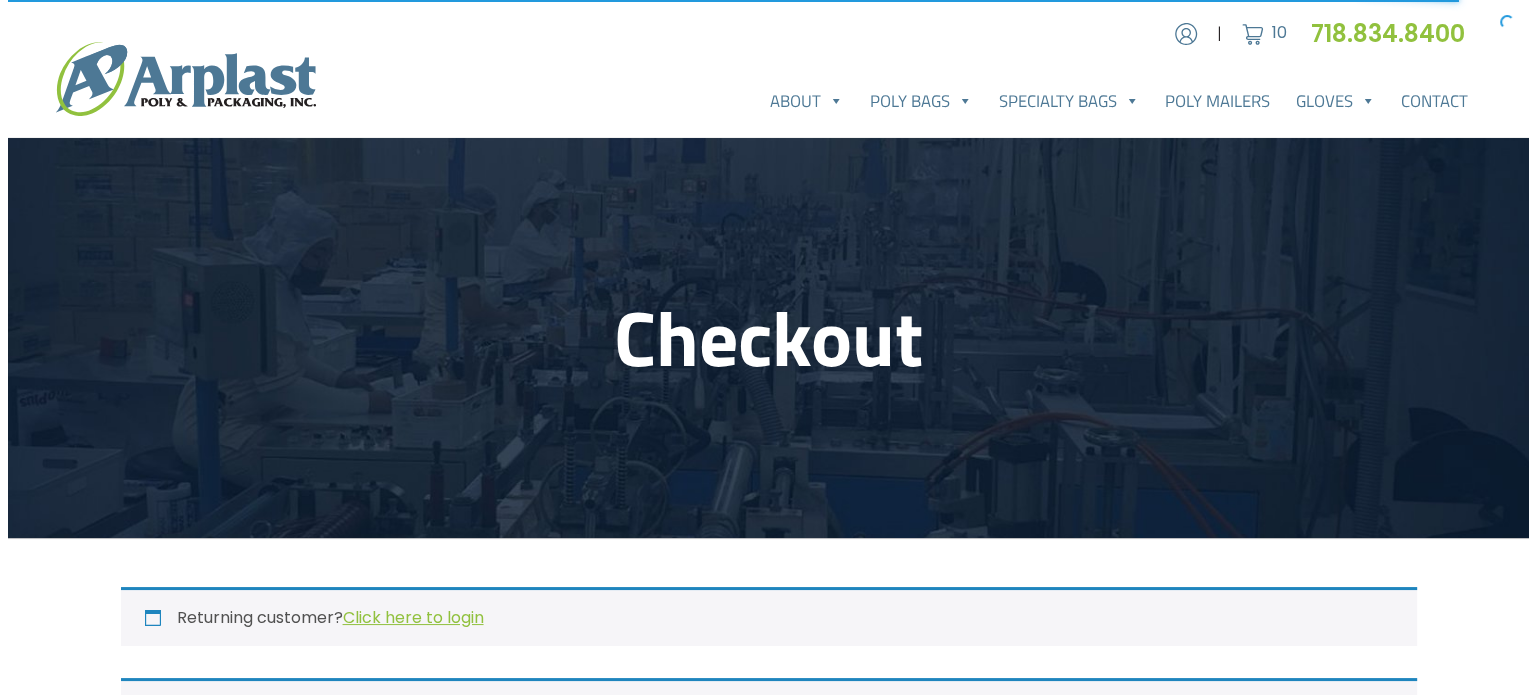 scroll, scrollTop: 0, scrollLeft: 0, axis: both 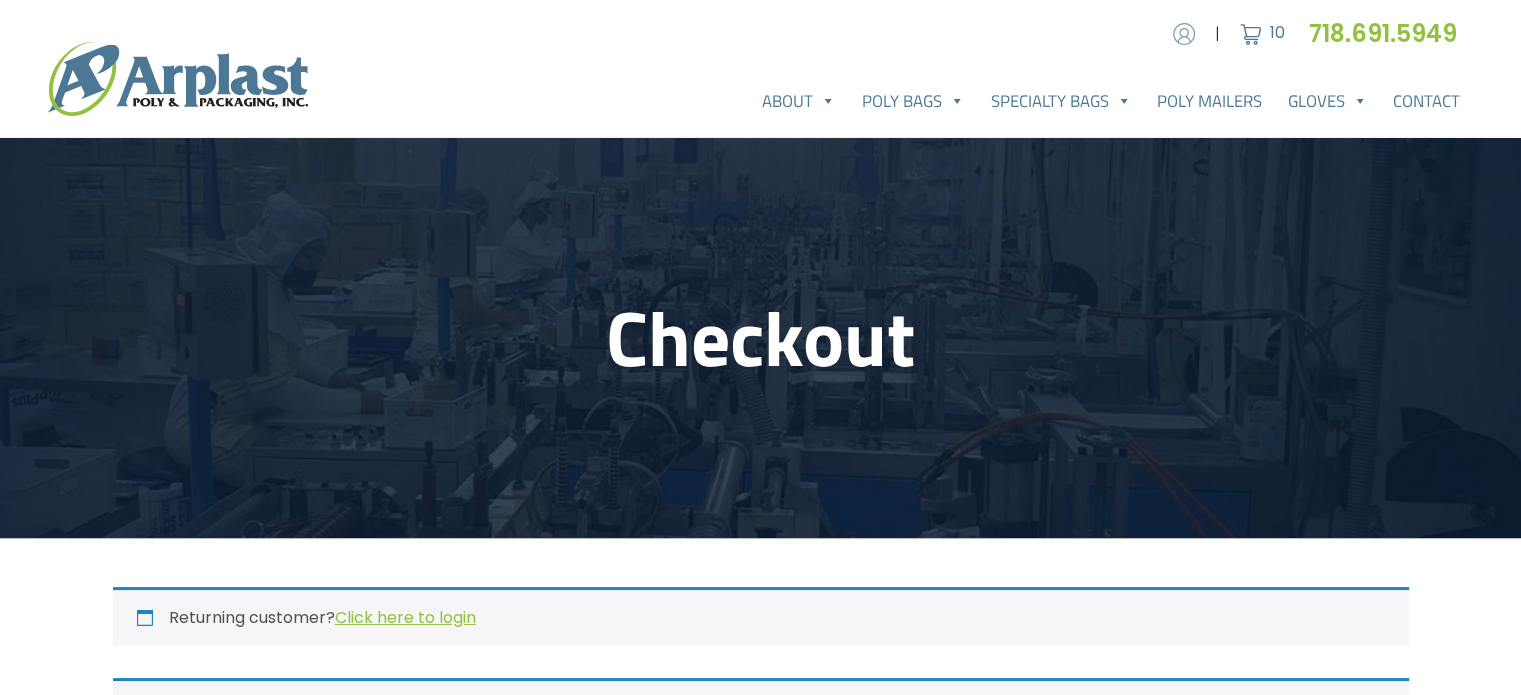 click at bounding box center (1184, 34) 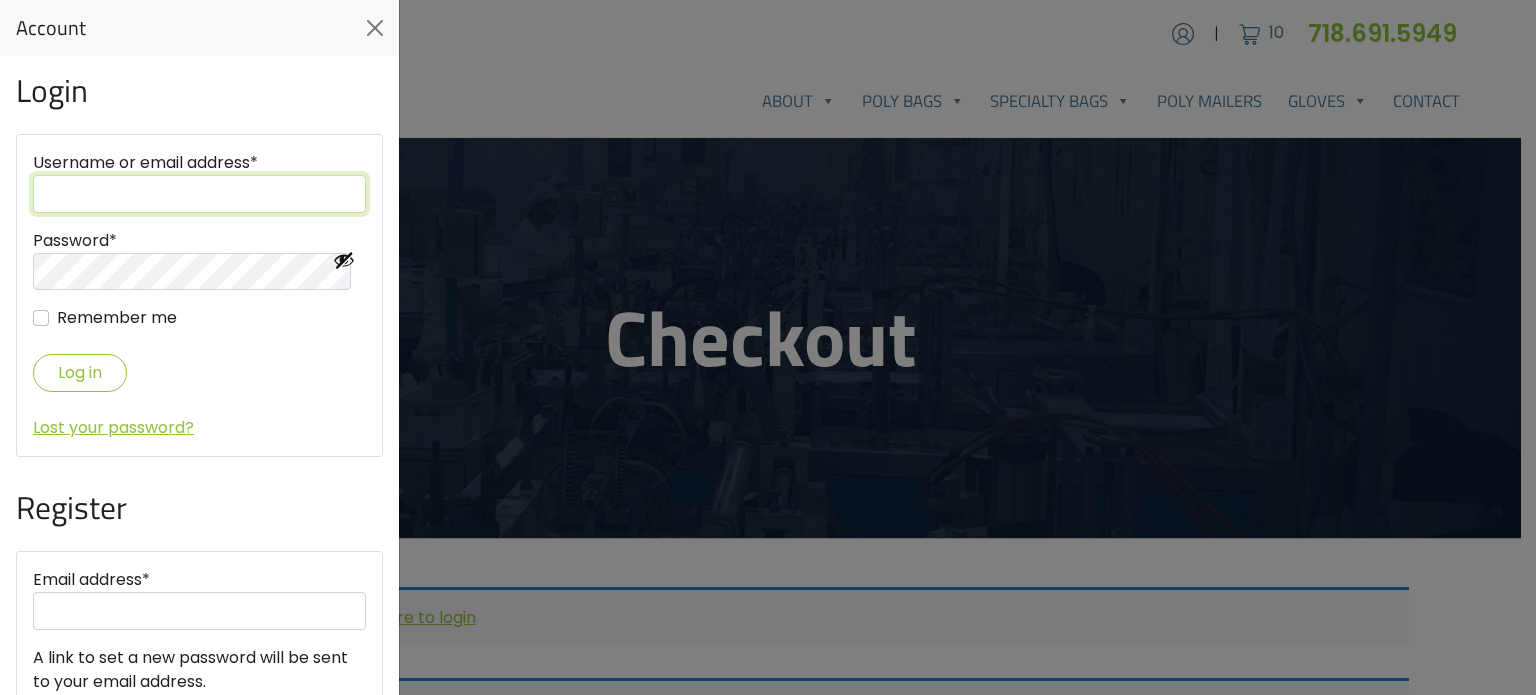 click on "Username or email address  *" at bounding box center [199, 194] 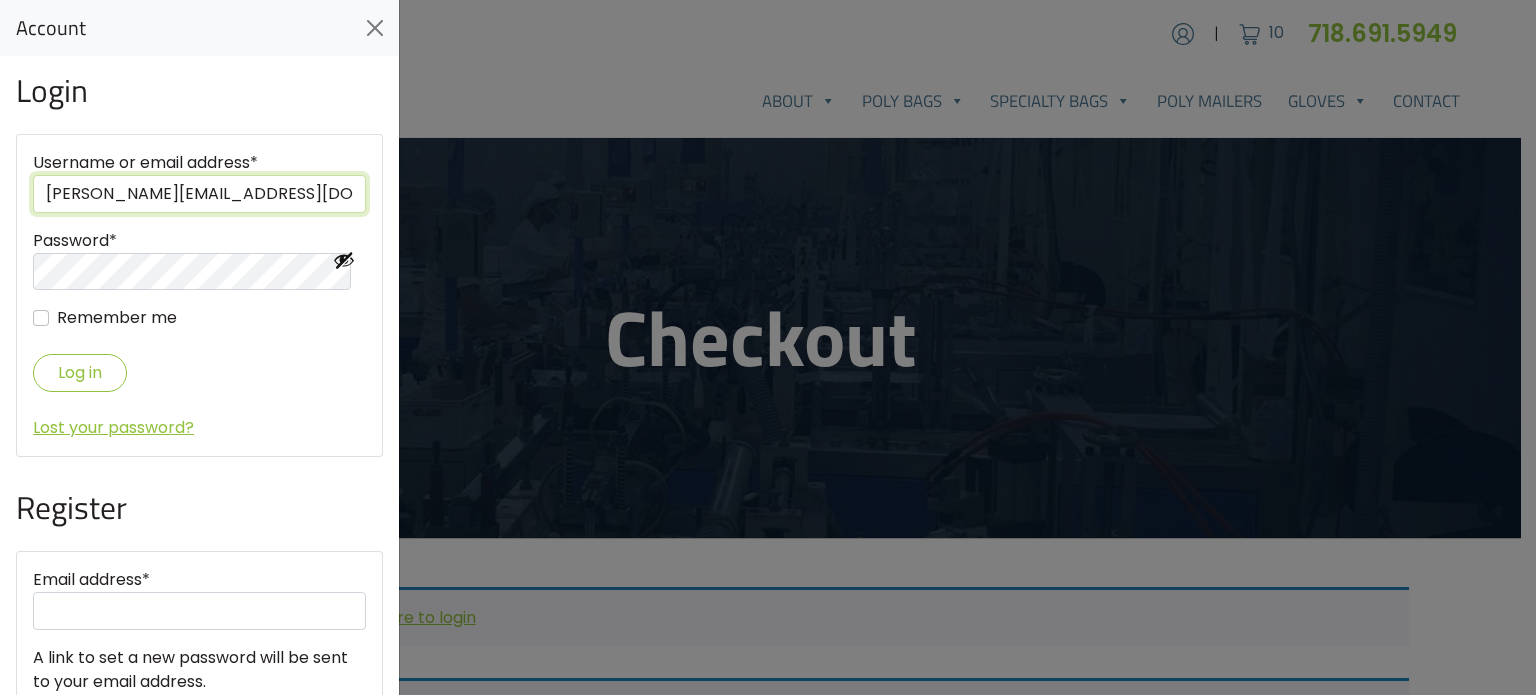 type on "mukeshbhai.p@gmail.com" 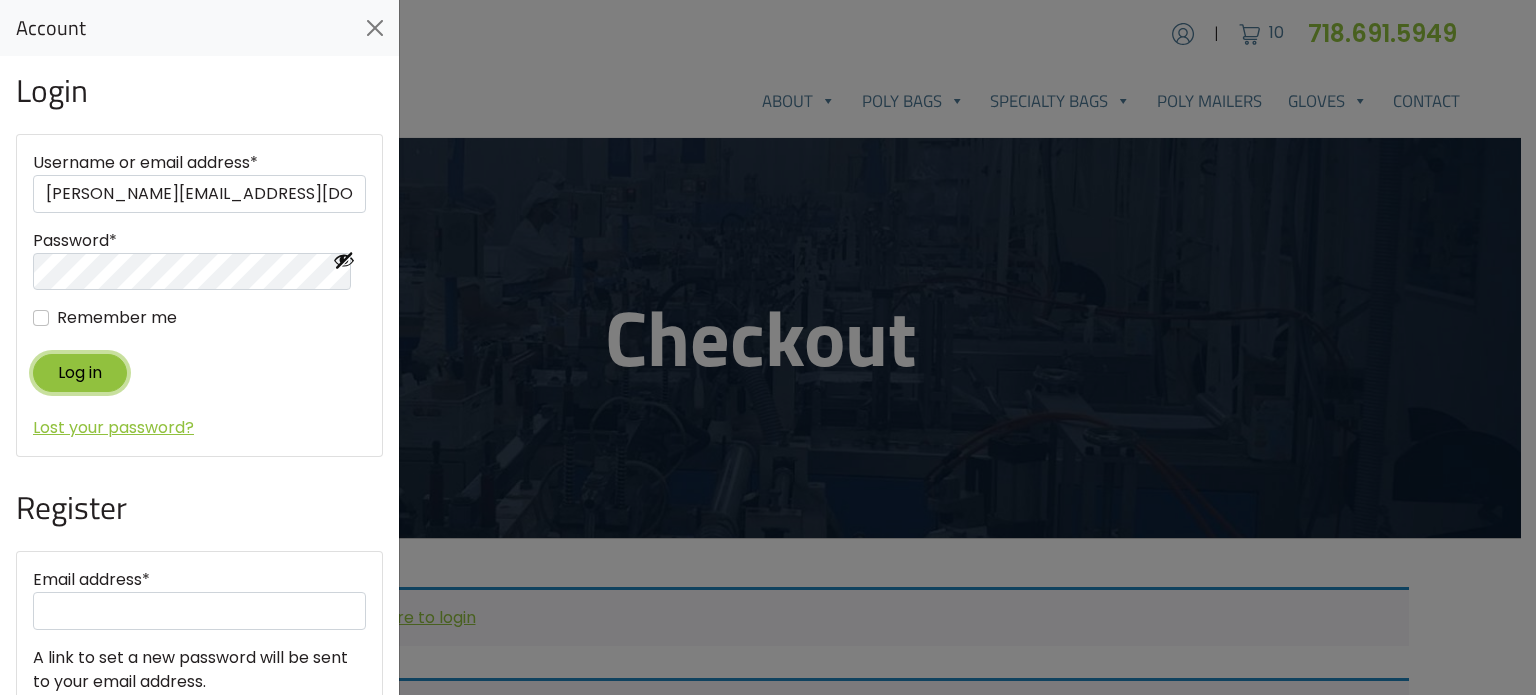 click on "Log in" at bounding box center [80, 372] 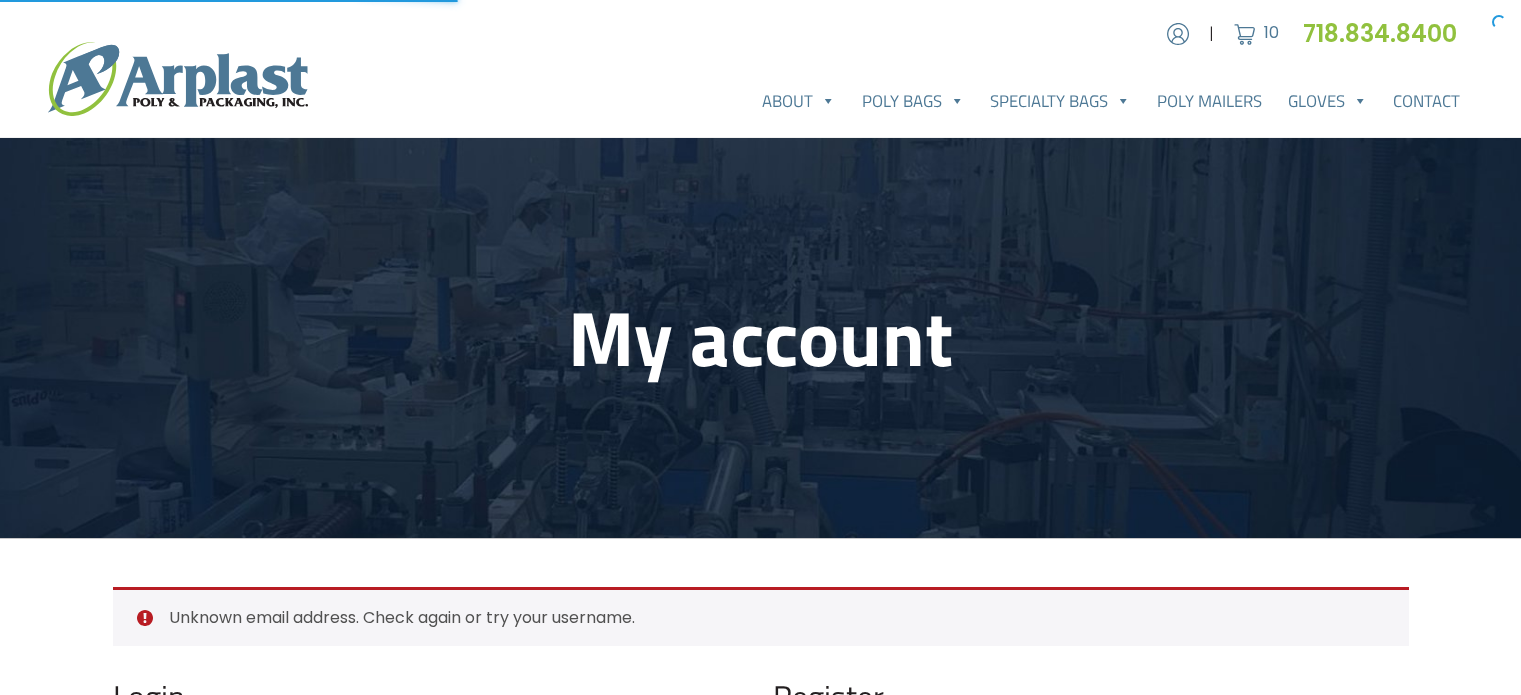 scroll, scrollTop: 0, scrollLeft: 0, axis: both 